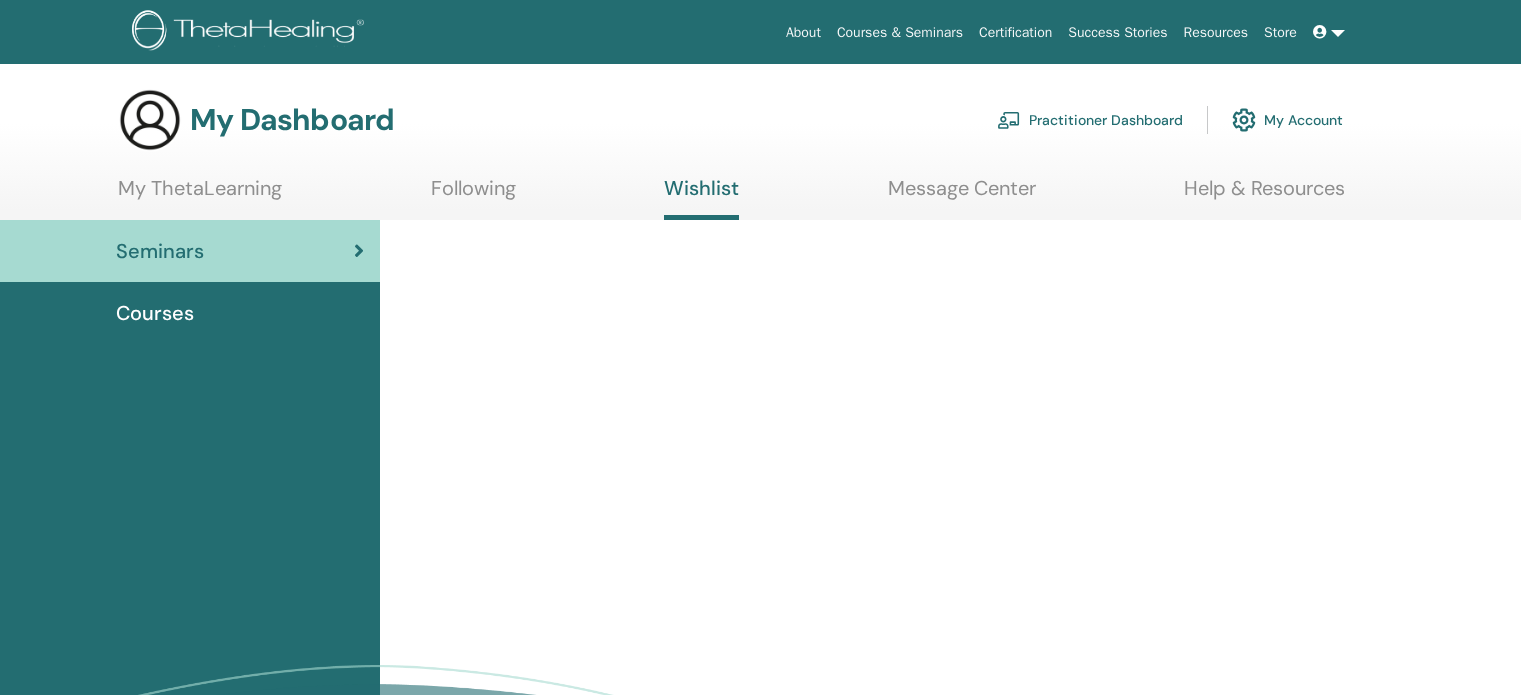 scroll, scrollTop: 0, scrollLeft: 0, axis: both 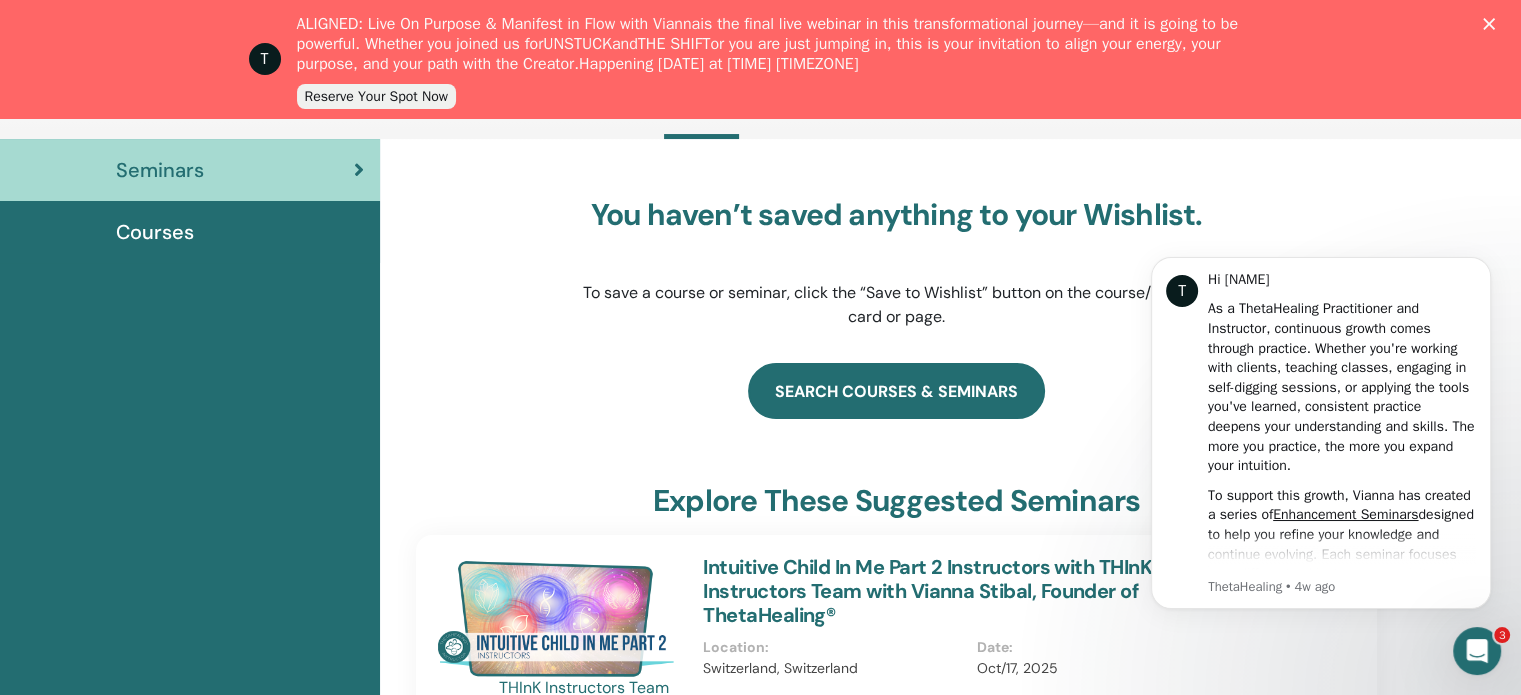 click on "search courses & seminars" at bounding box center [896, 391] 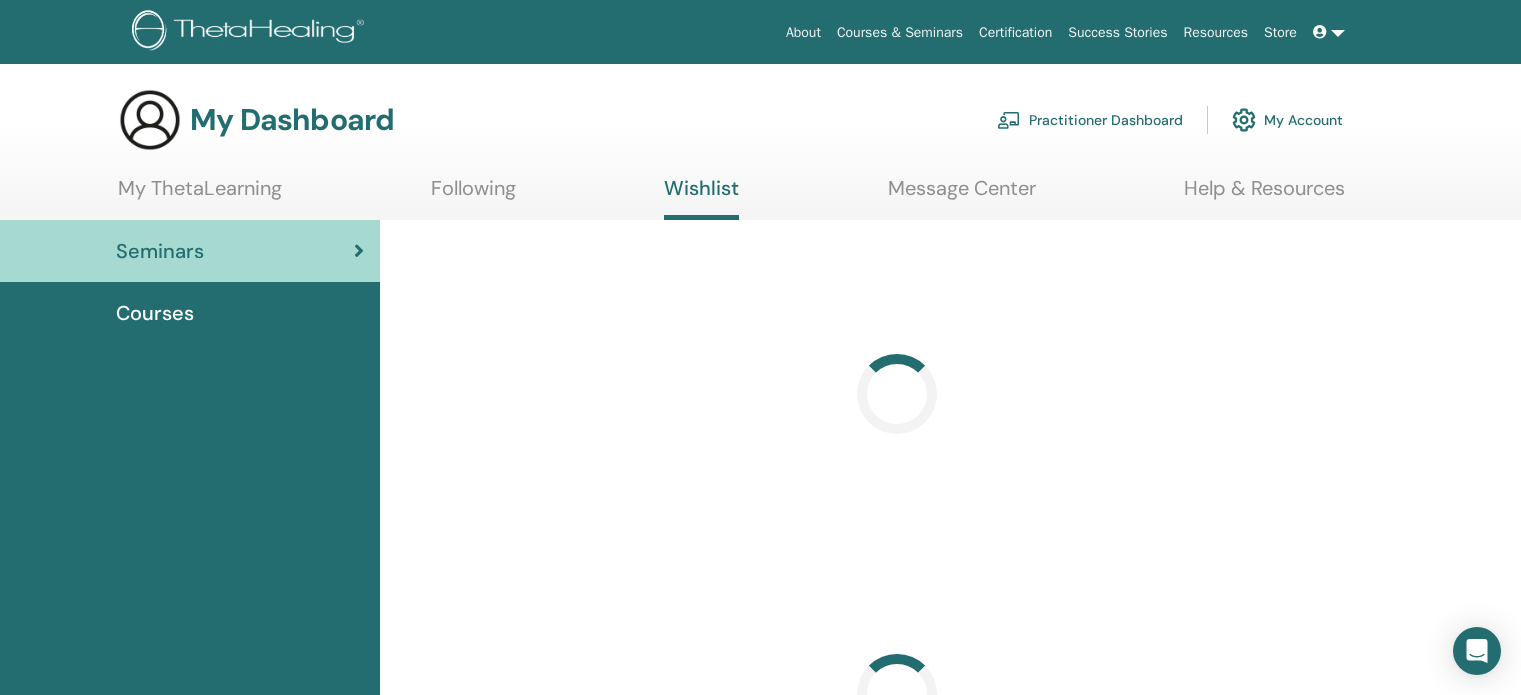 scroll, scrollTop: 0, scrollLeft: 0, axis: both 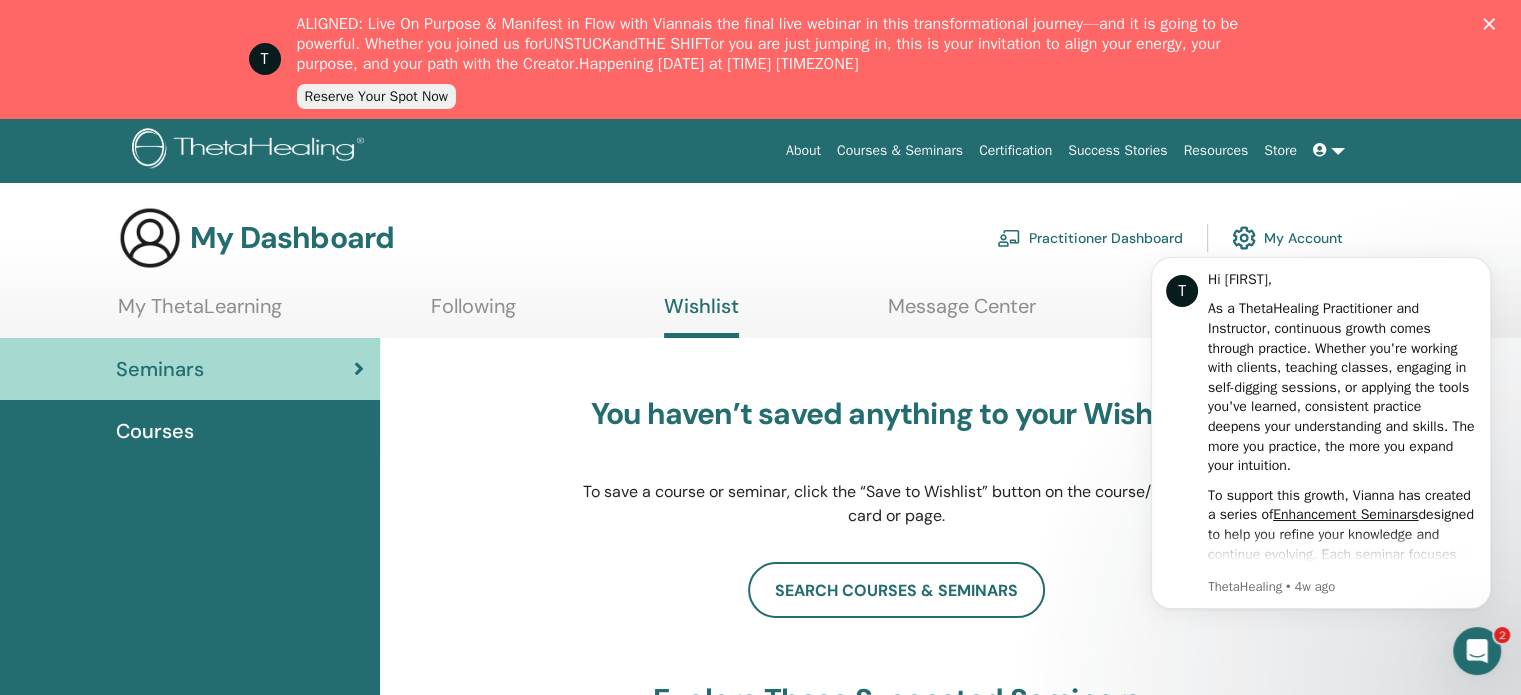 click on "Courses" at bounding box center [155, 431] 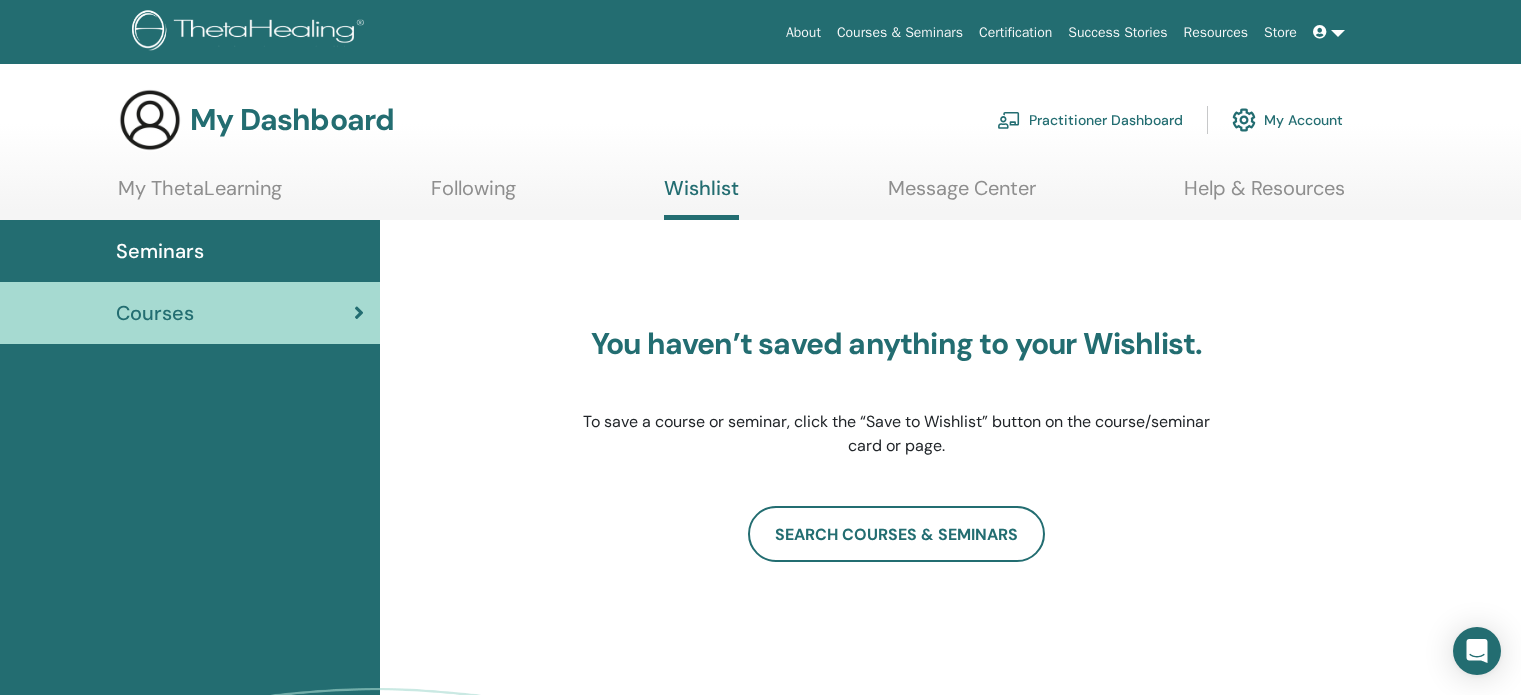 scroll, scrollTop: 0, scrollLeft: 0, axis: both 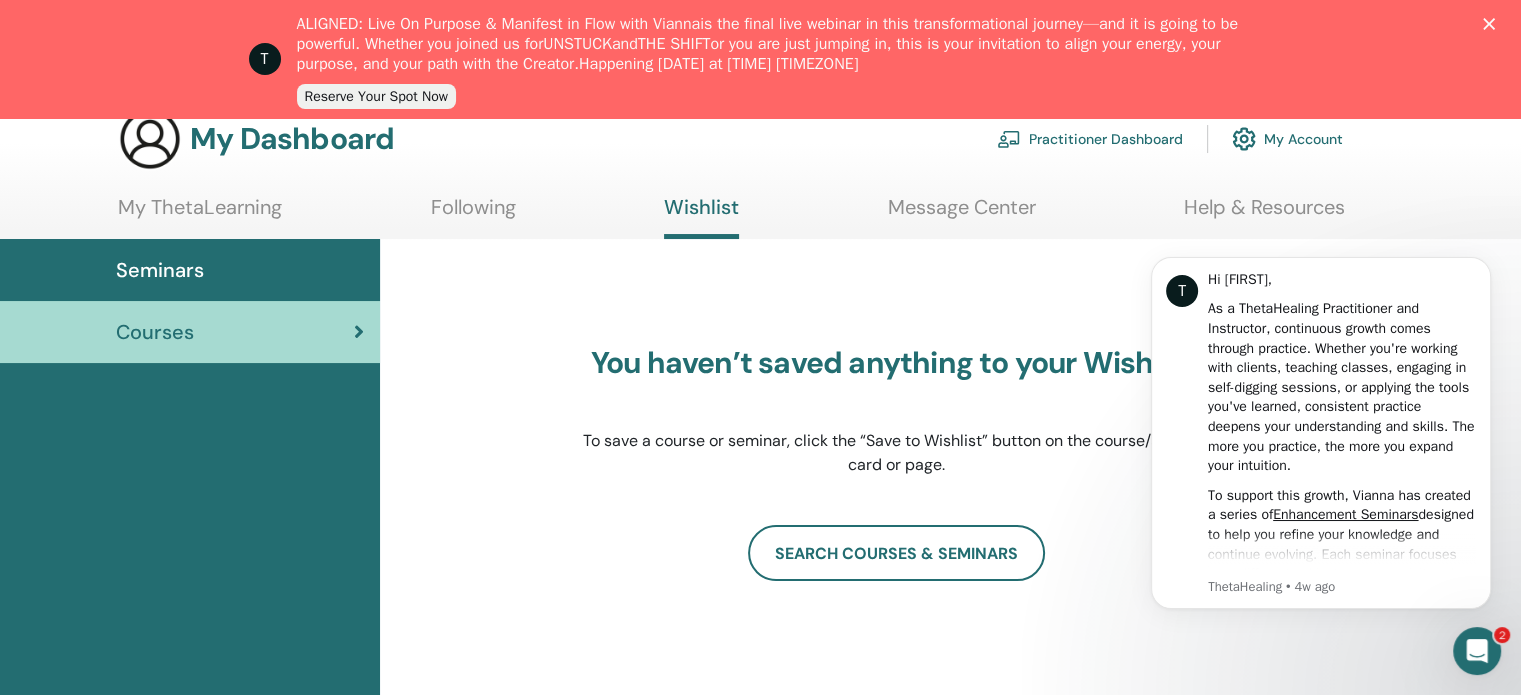 click on "Practitioner Dashboard" at bounding box center (1090, 139) 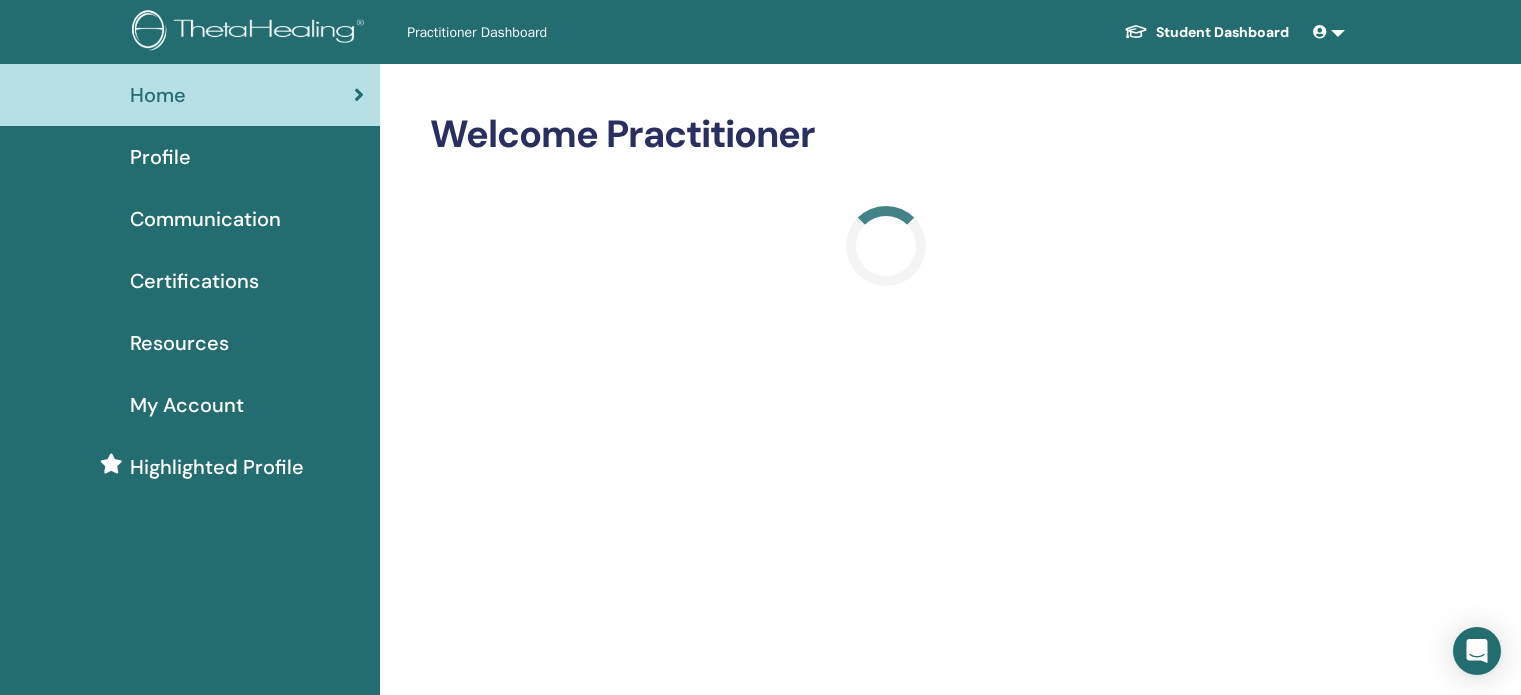 scroll, scrollTop: 0, scrollLeft: 0, axis: both 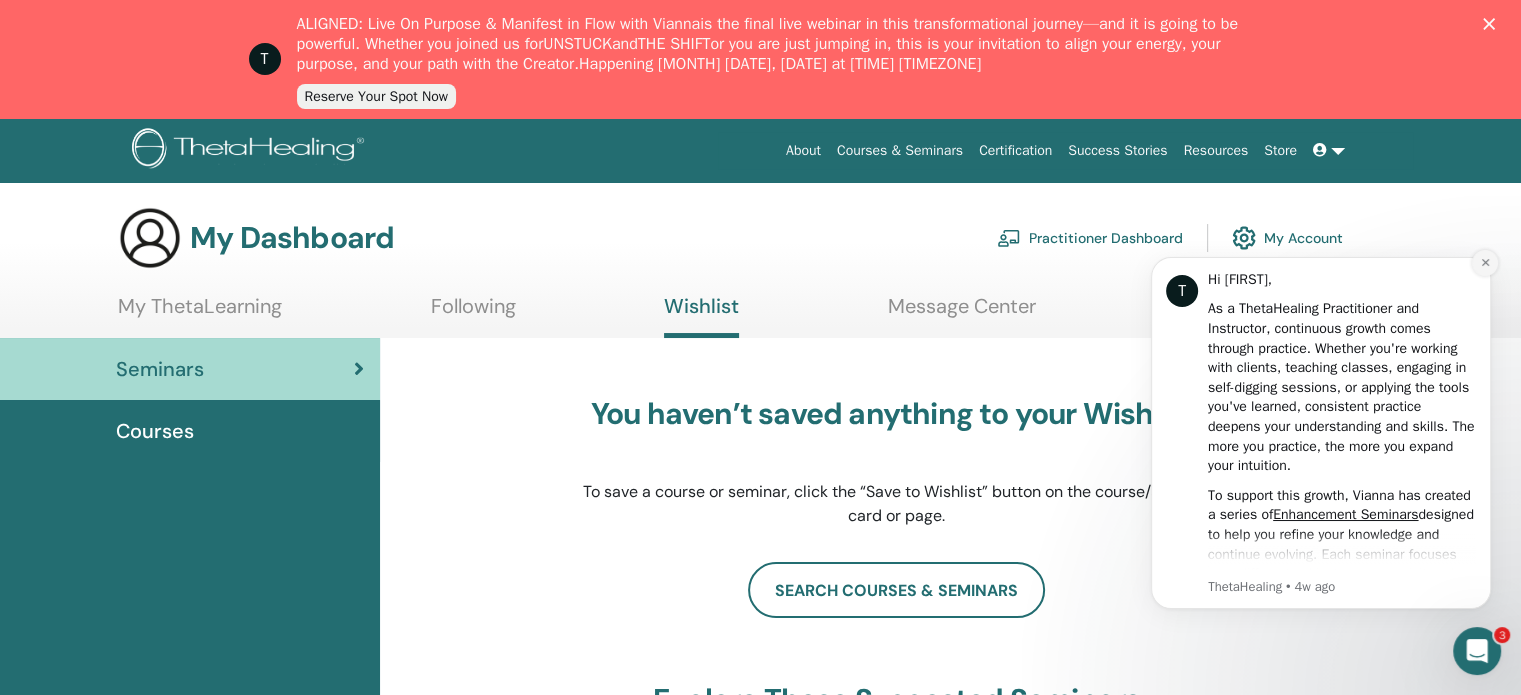 click at bounding box center [1485, 263] 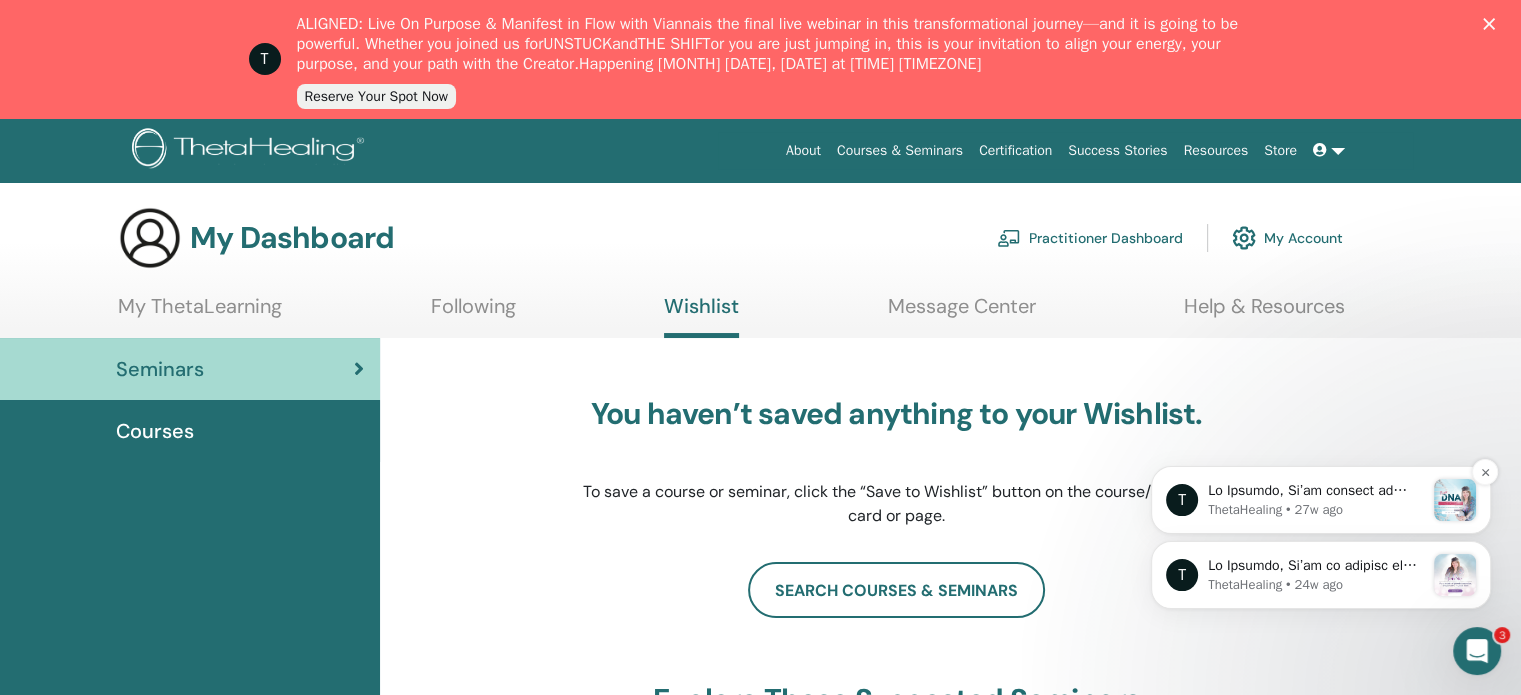 click at bounding box center [1316, 491] 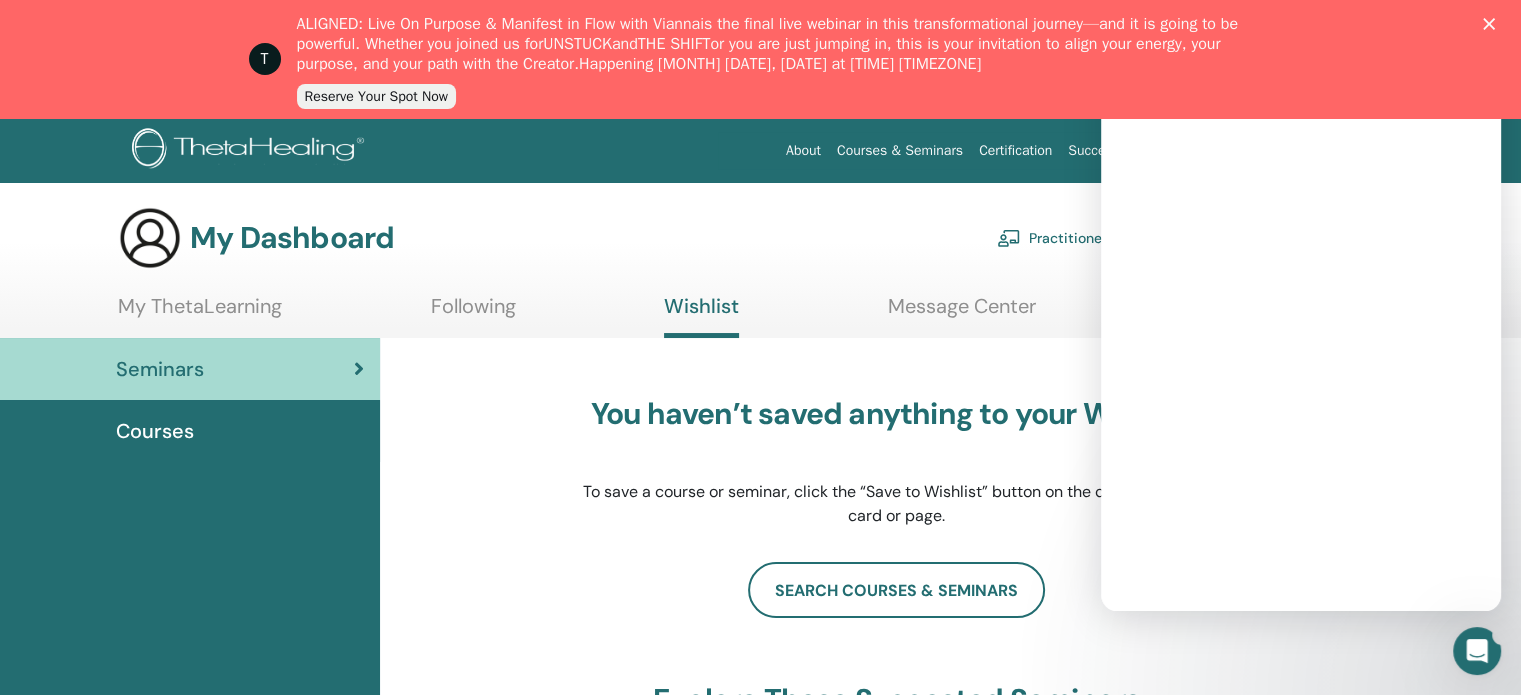 scroll, scrollTop: 0, scrollLeft: 0, axis: both 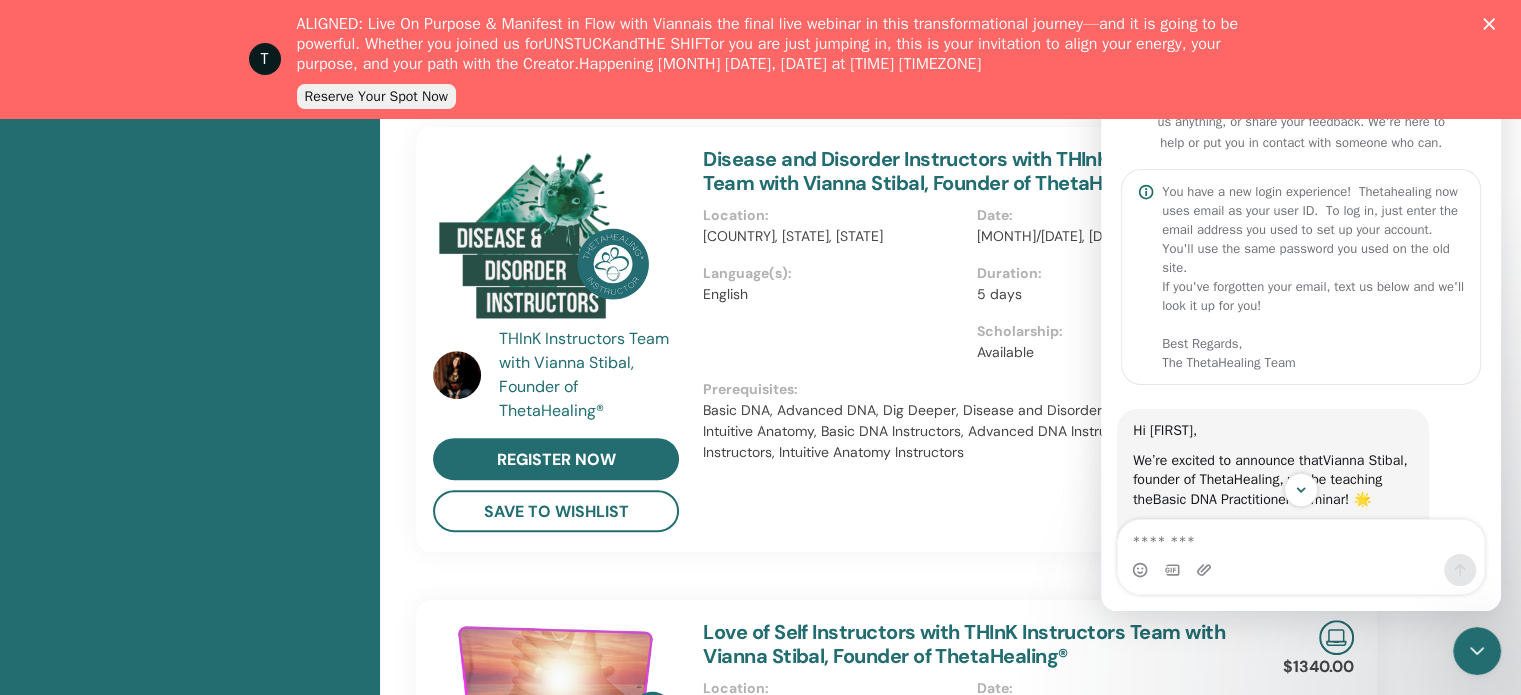 click on "You have a new login experience!  Thetahealing now uses email as your user ID.  To log in, just enter the email address you used to set up your account. You'll use the same password you used on the old site.
If you've forgotten your email, text us below and we'll look it up for you!
Best Regards,
The ThetaHealing Team" at bounding box center (1301, 277) 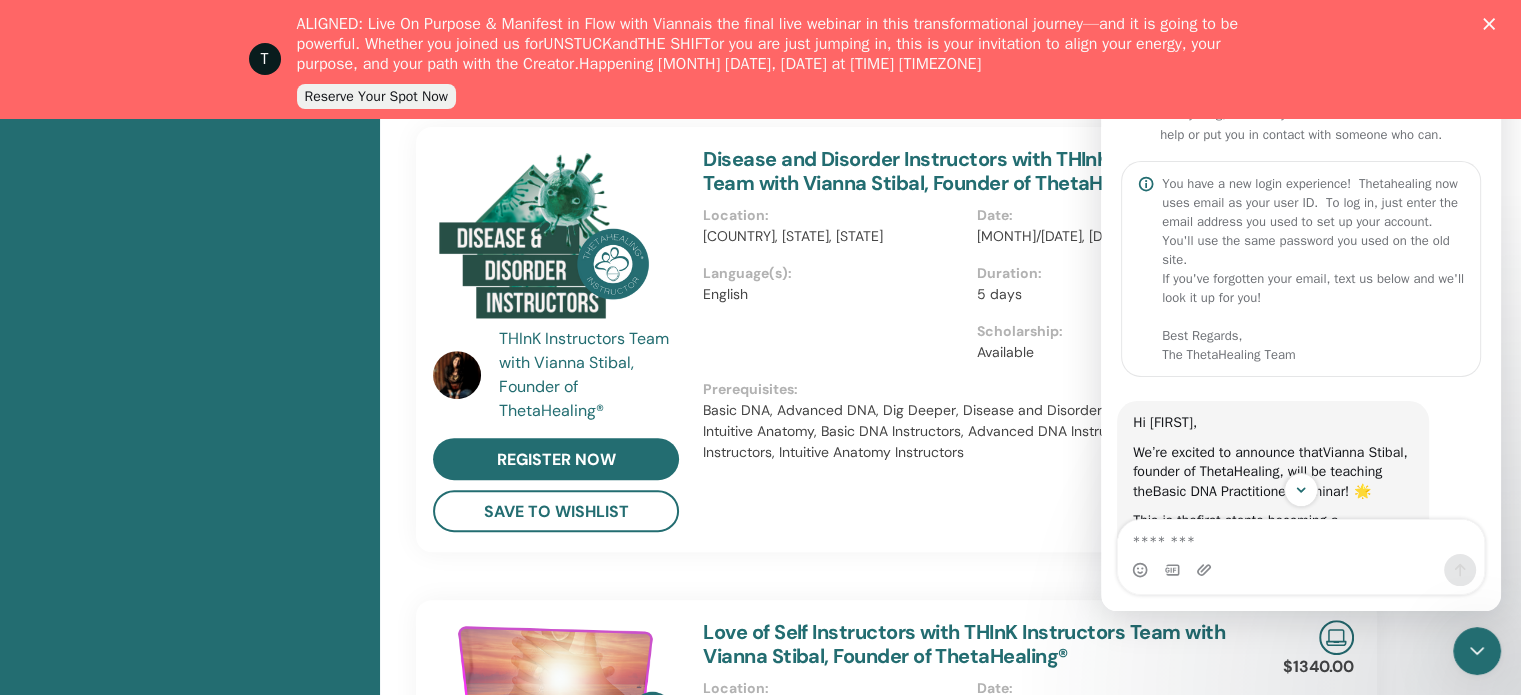 scroll, scrollTop: 0, scrollLeft: 0, axis: both 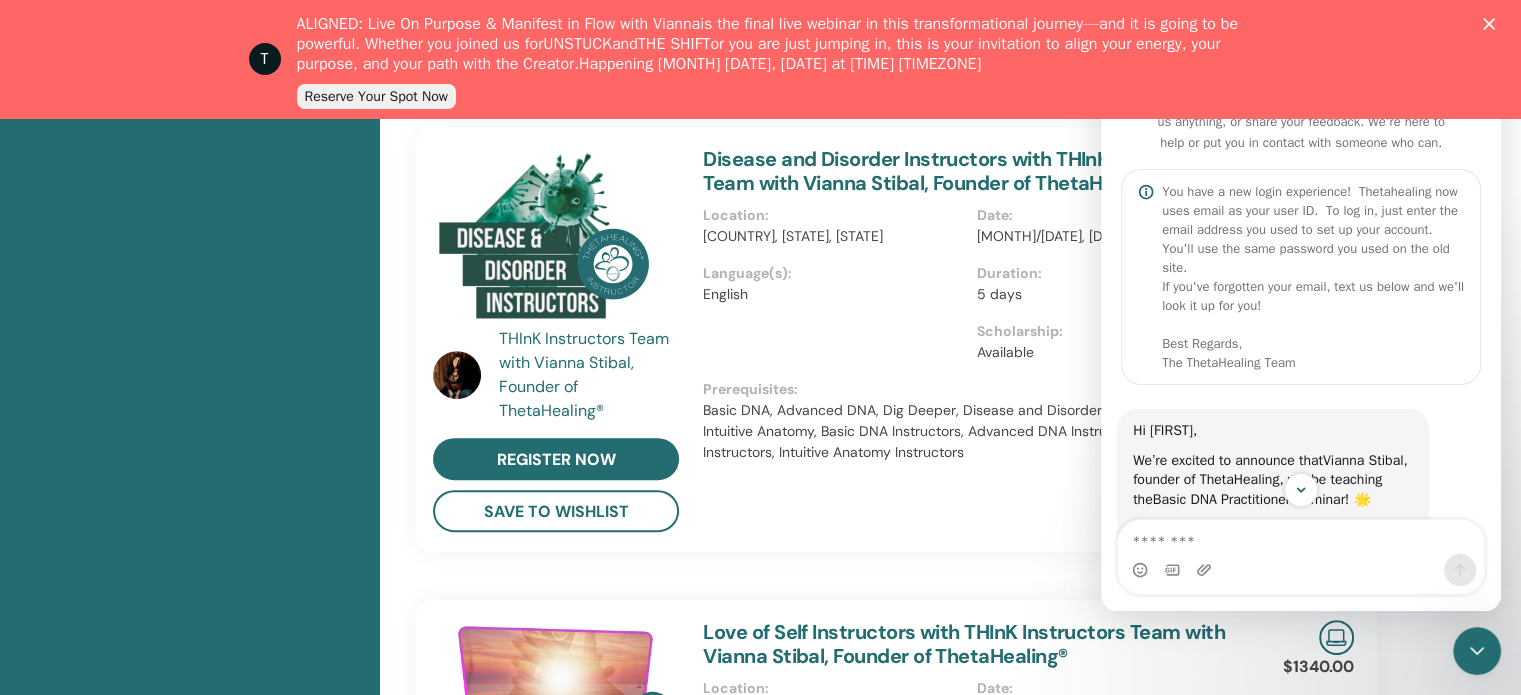 click on "Seminars
Courses" at bounding box center [190, 721] 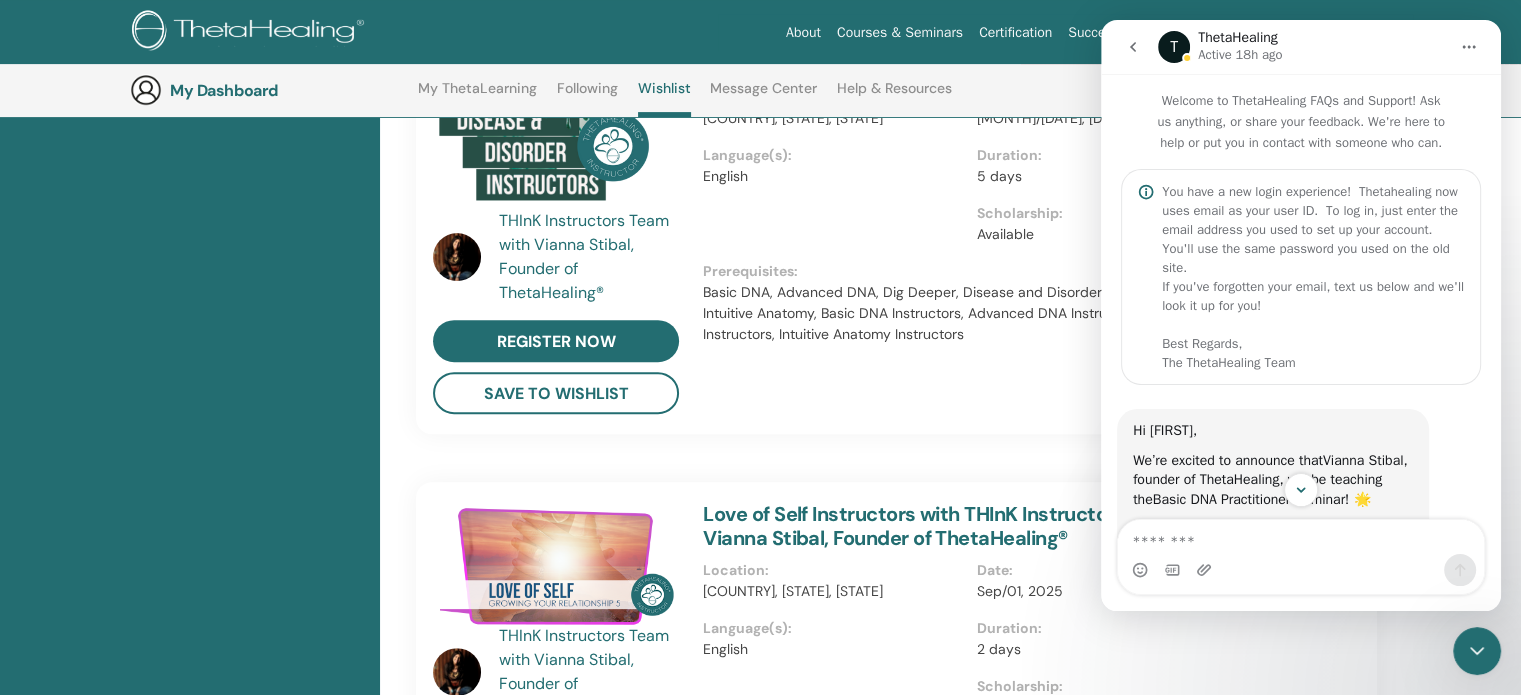 click 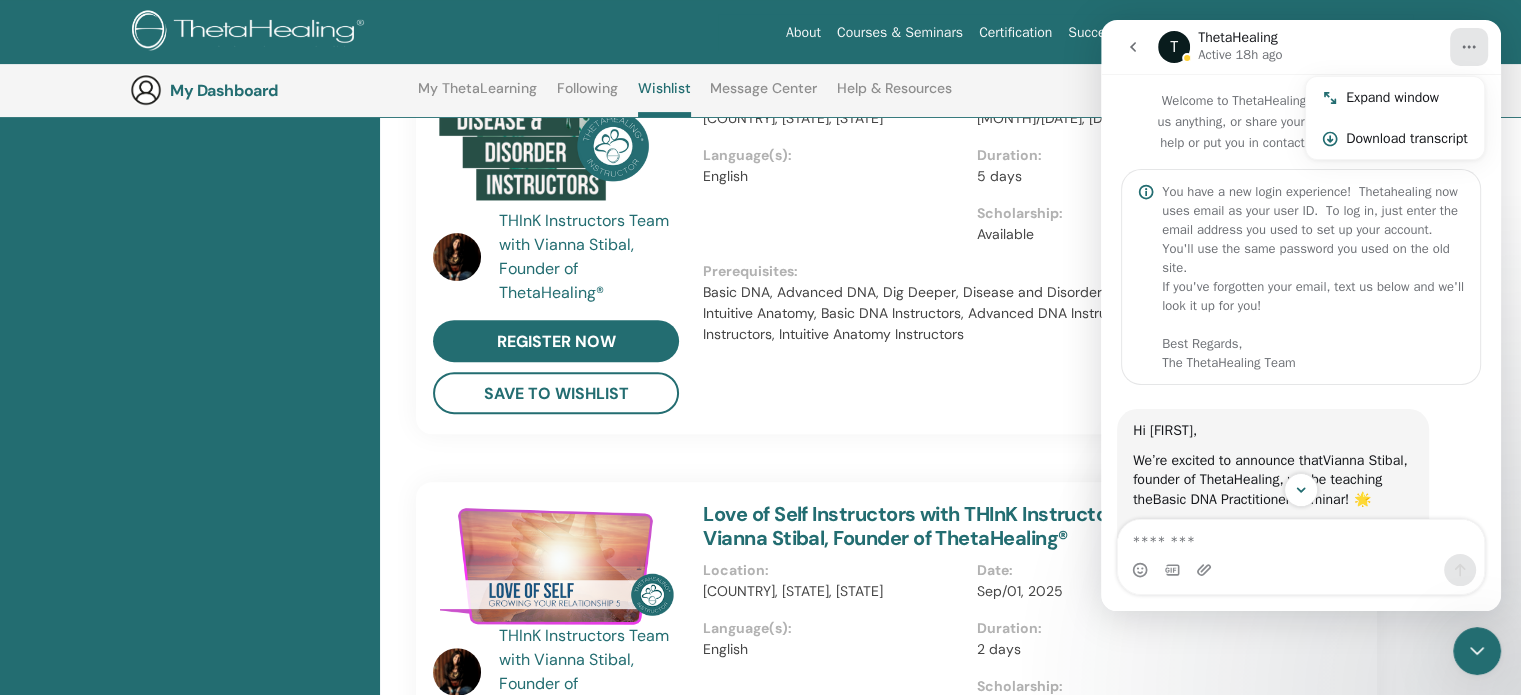 click on "My Dashboard
My ThetaLearning
Following
Wishlist
Message Center
Help & Resources
Practitioner Dashboard
My Account" at bounding box center (760, 90) 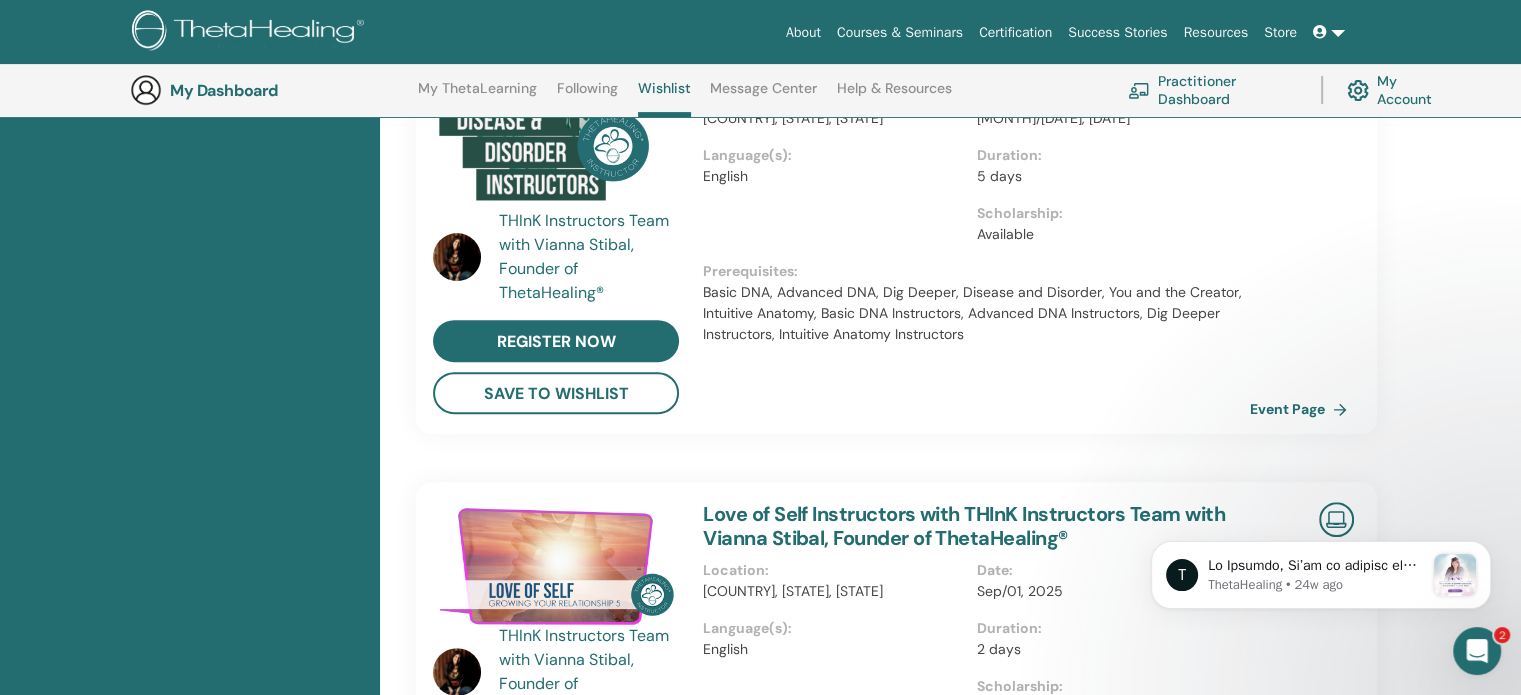 scroll, scrollTop: 0, scrollLeft: 0, axis: both 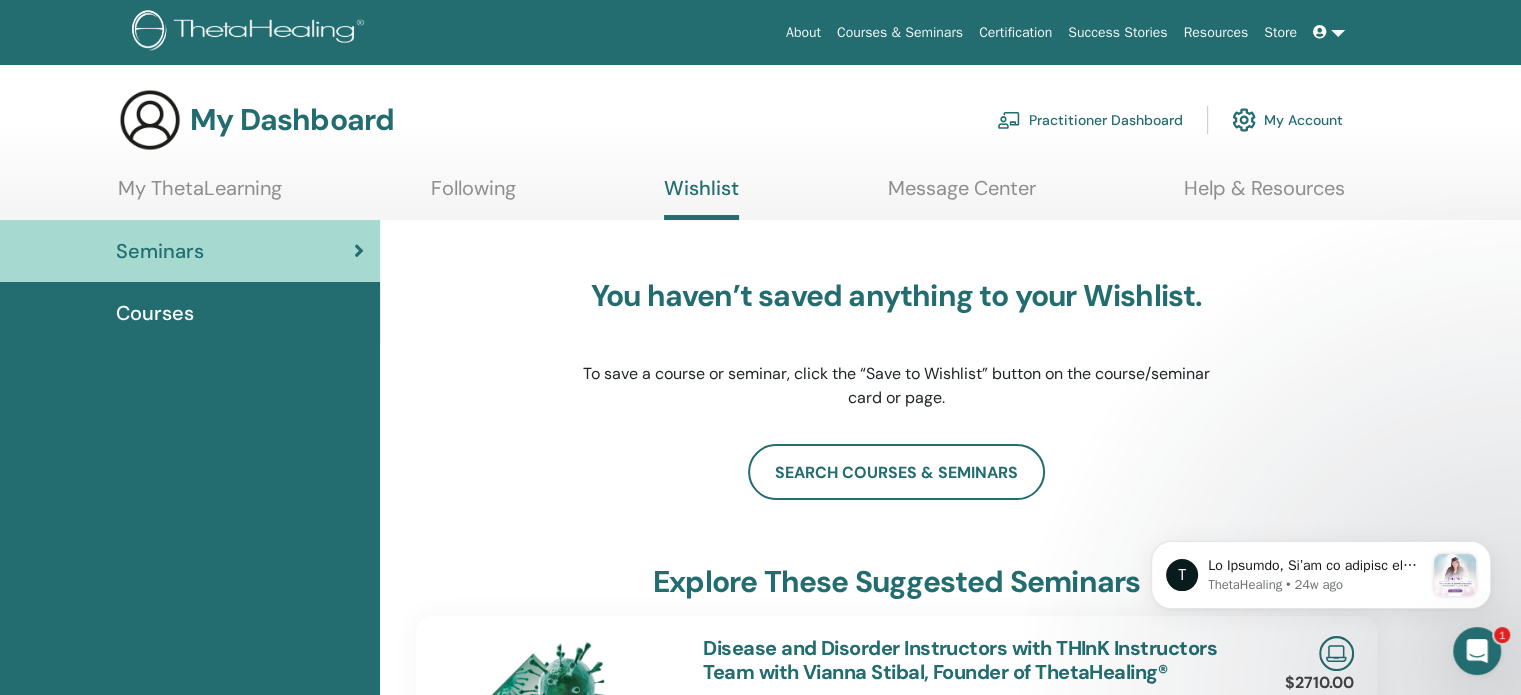 click on "My Account" at bounding box center (1287, 120) 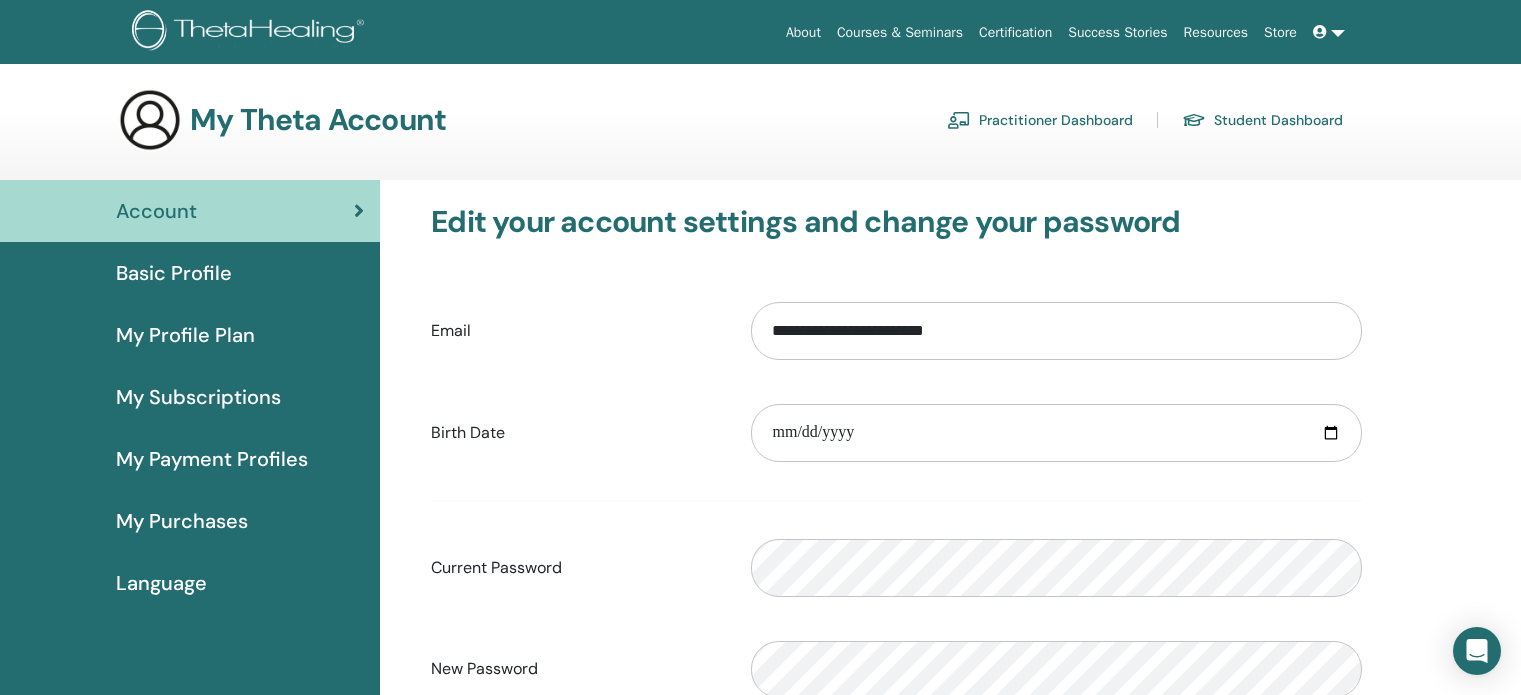 scroll, scrollTop: 0, scrollLeft: 0, axis: both 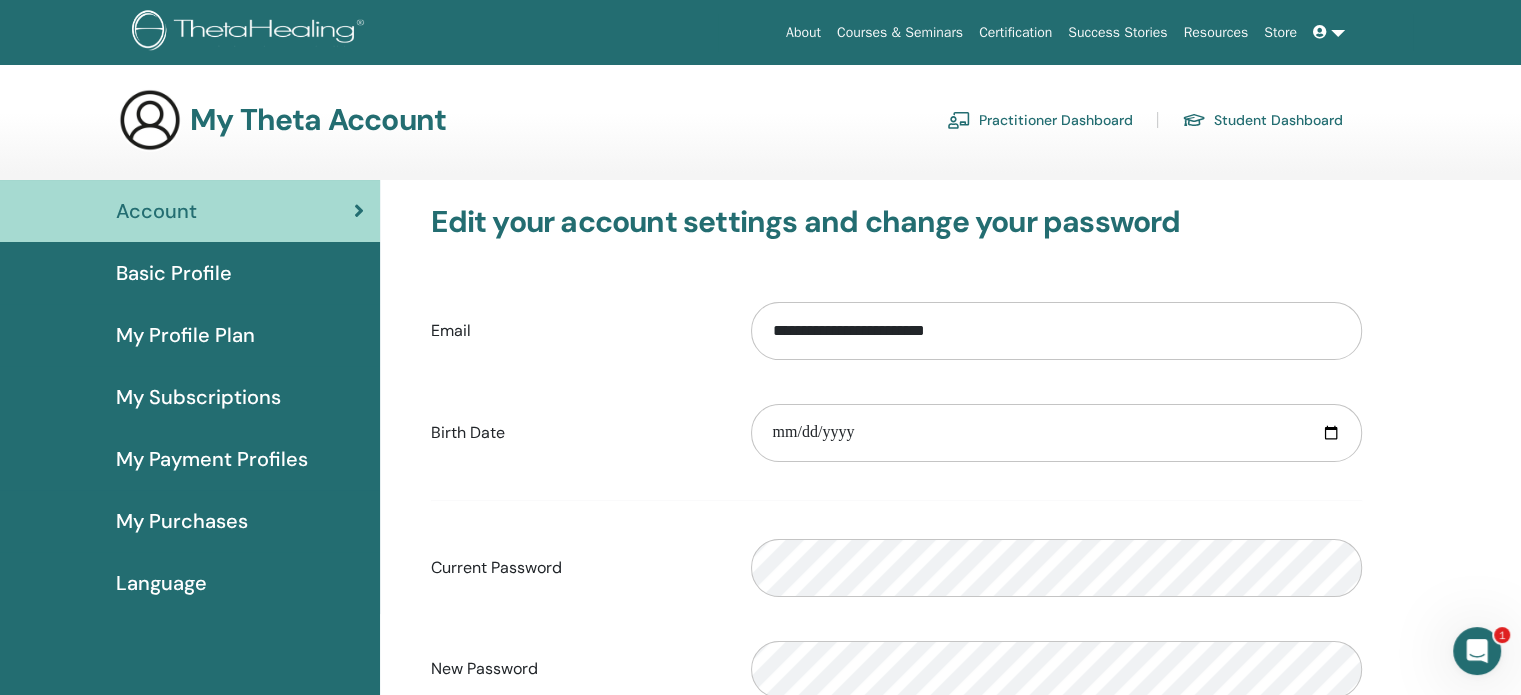 click on "Language" at bounding box center (190, 583) 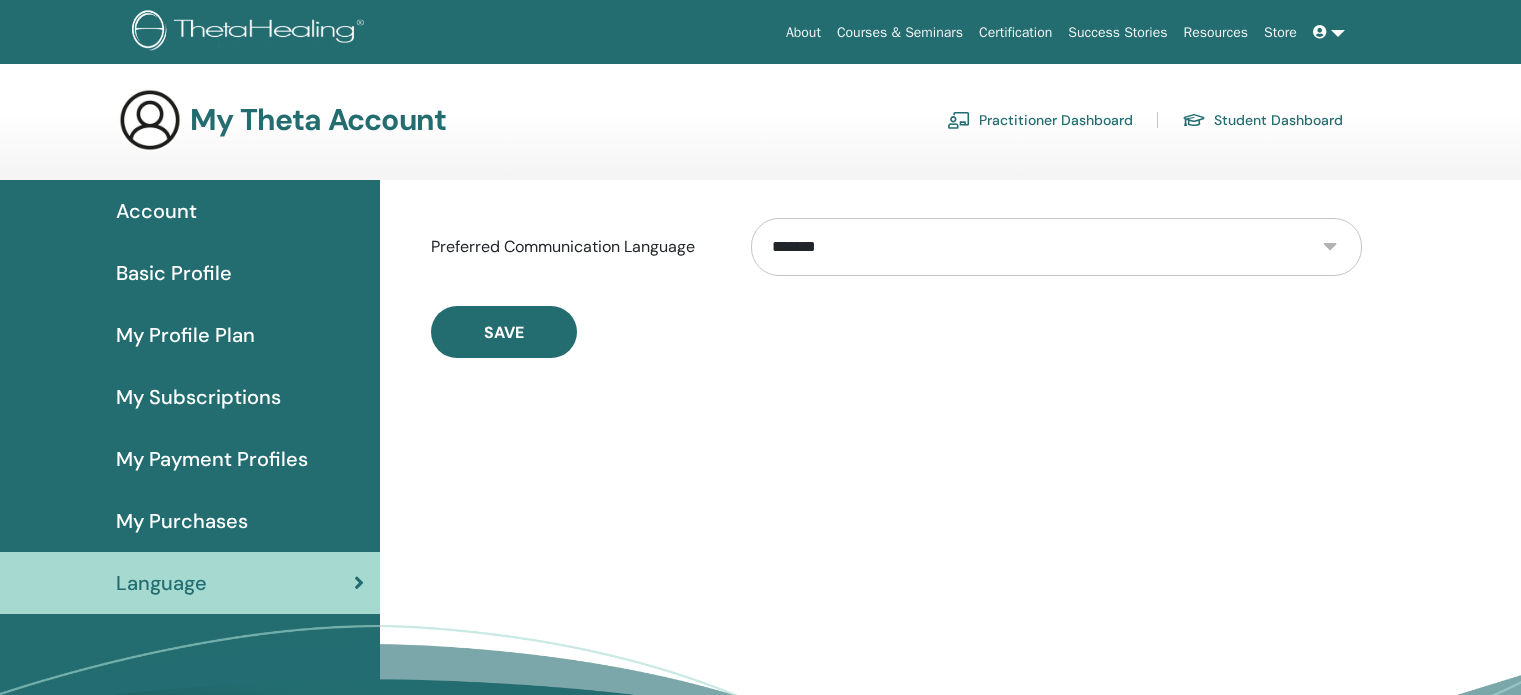 scroll, scrollTop: 0, scrollLeft: 0, axis: both 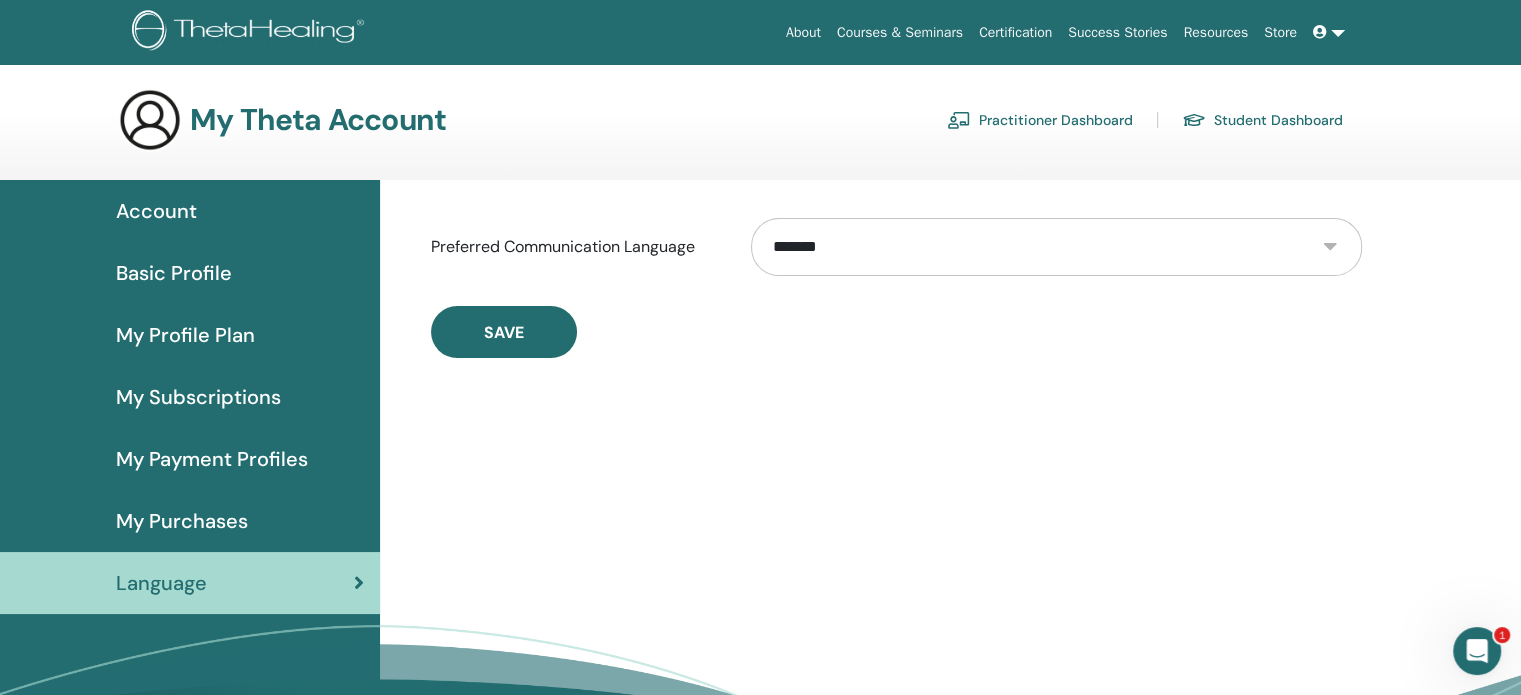 click on "**********" at bounding box center [1056, 247] 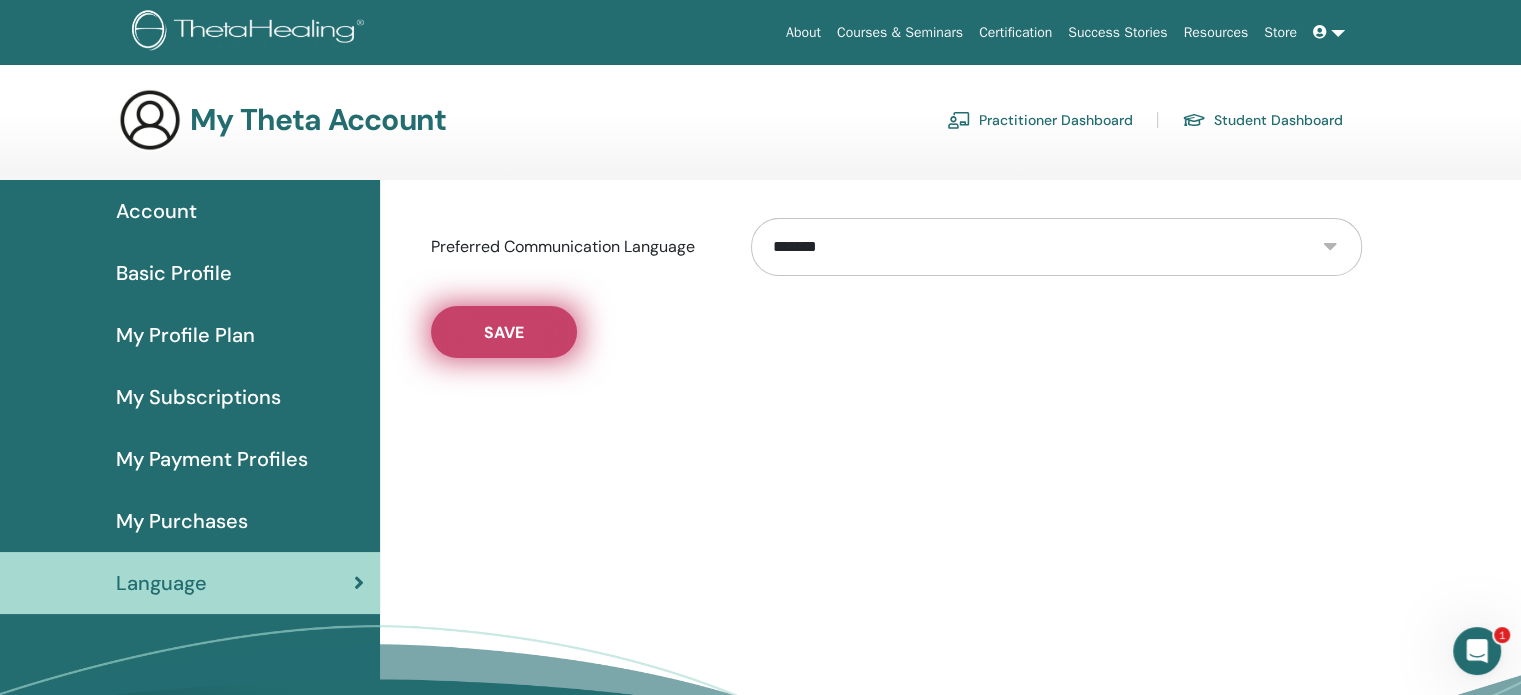 click on "Save" at bounding box center [504, 332] 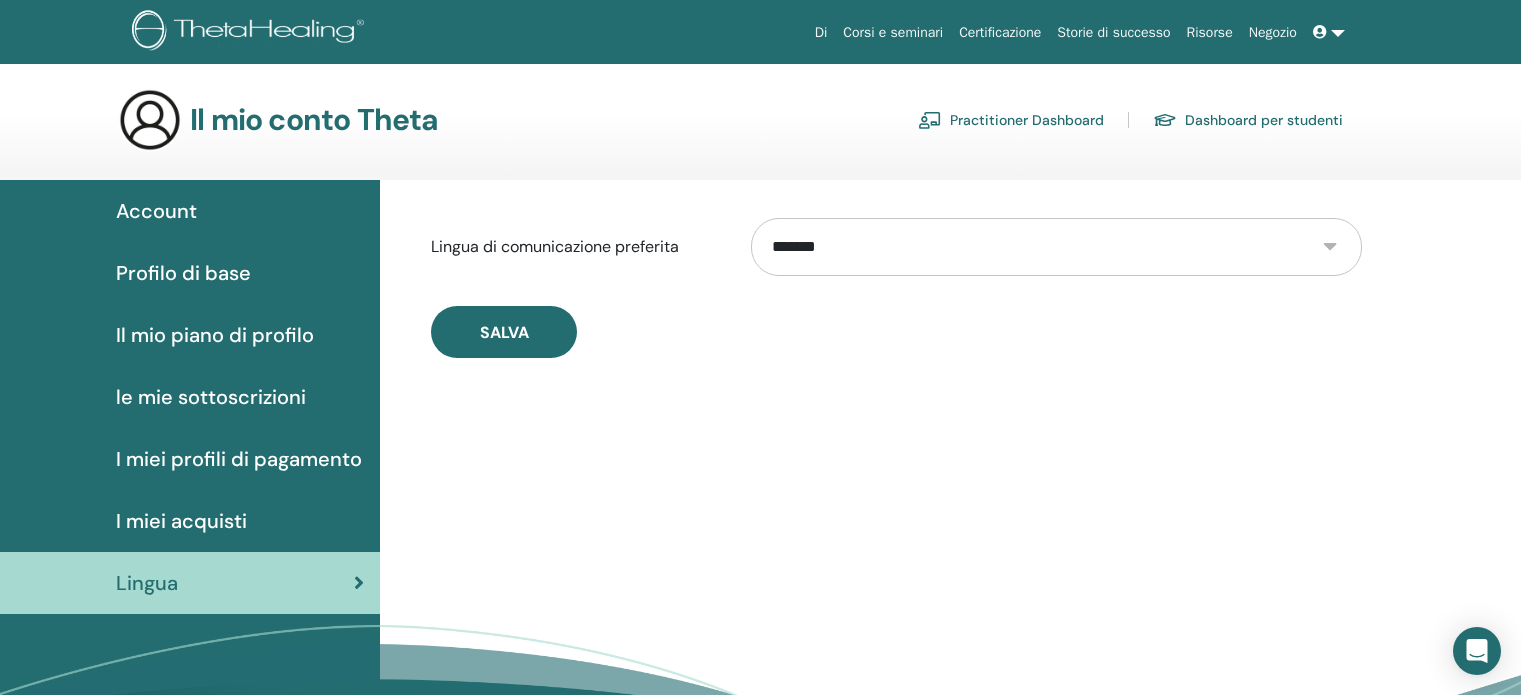 scroll, scrollTop: 0, scrollLeft: 0, axis: both 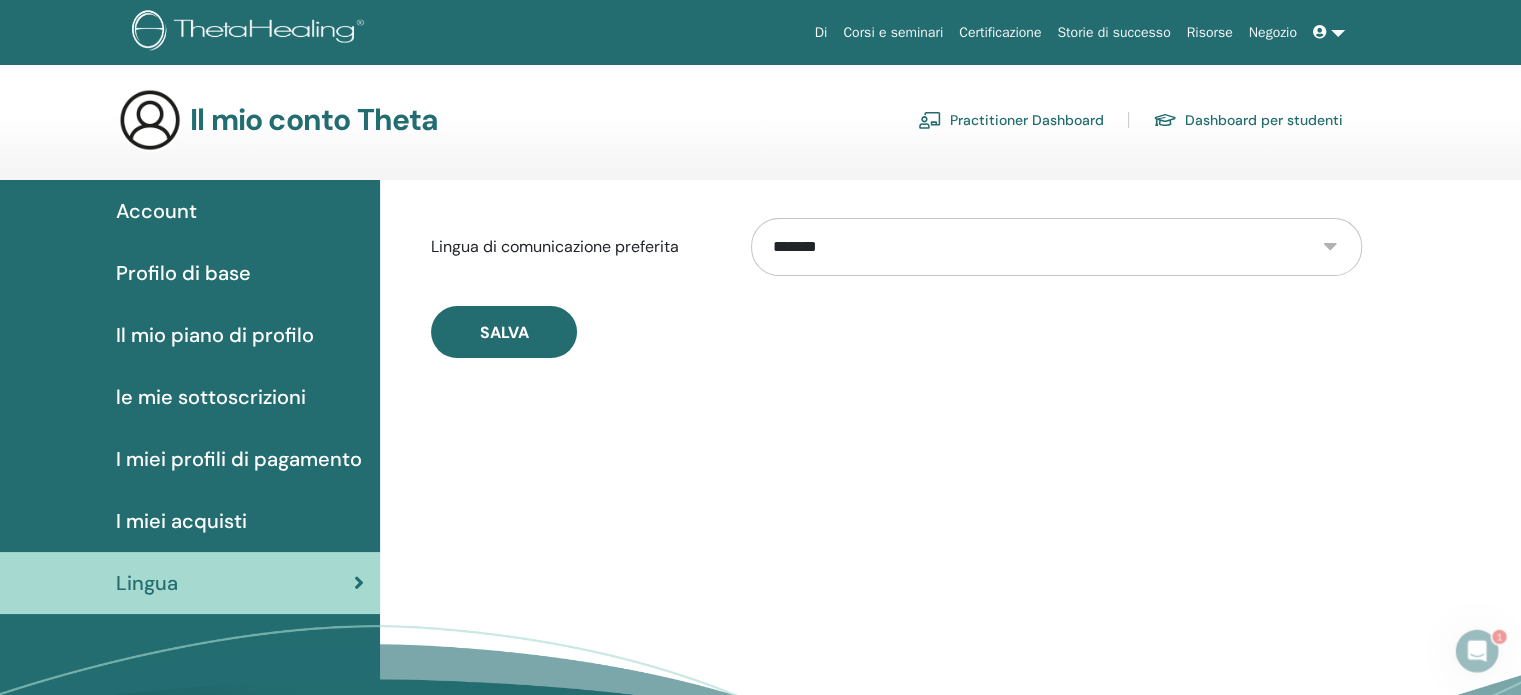 click on "I miei acquisti" at bounding box center [181, 521] 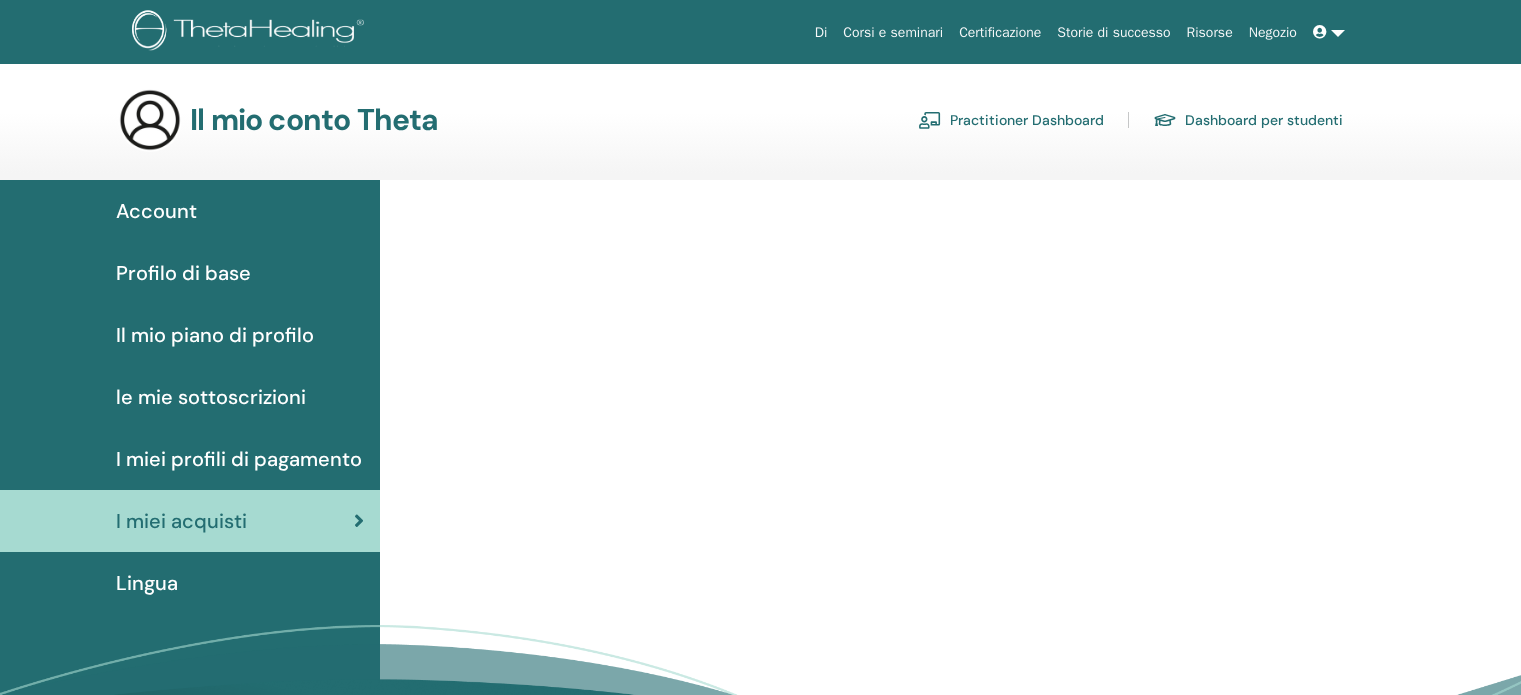 scroll, scrollTop: 0, scrollLeft: 0, axis: both 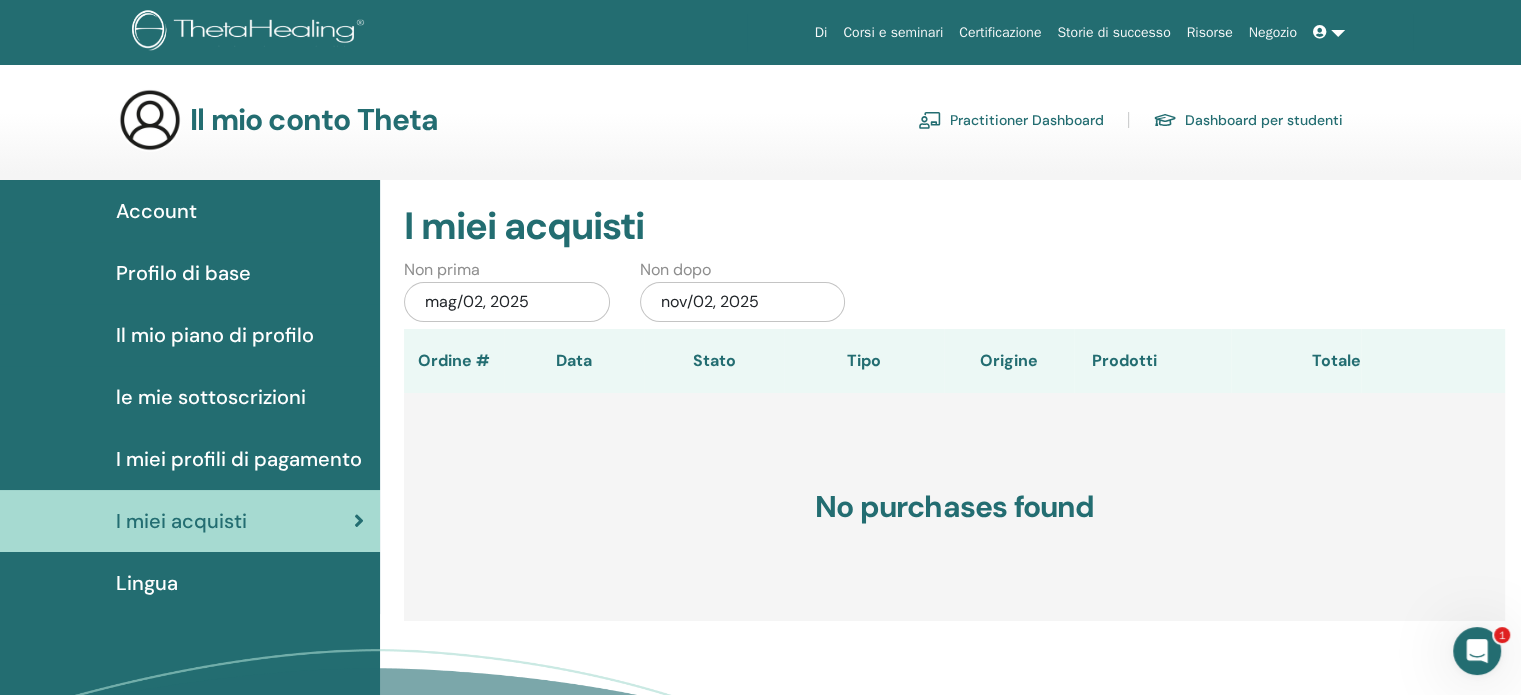 click on "Account" at bounding box center (156, 211) 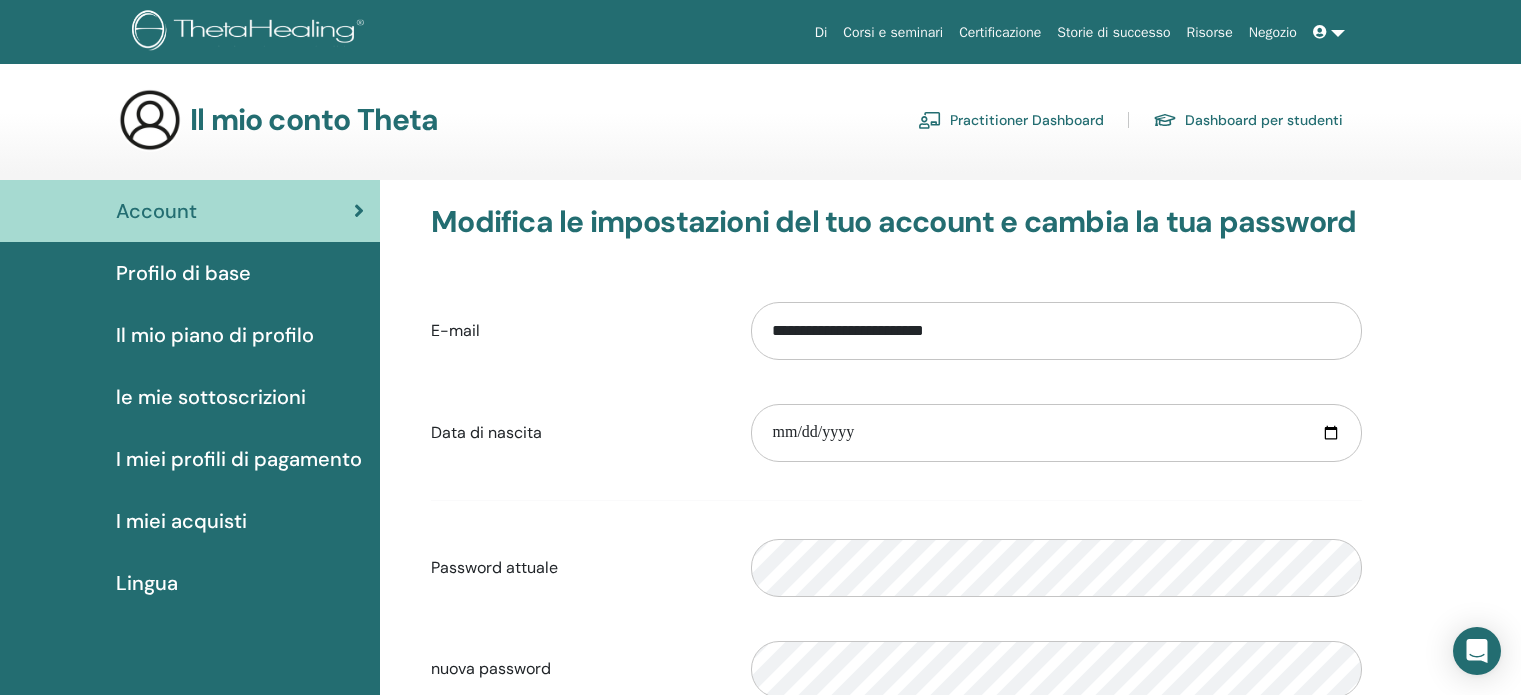 scroll, scrollTop: 0, scrollLeft: 0, axis: both 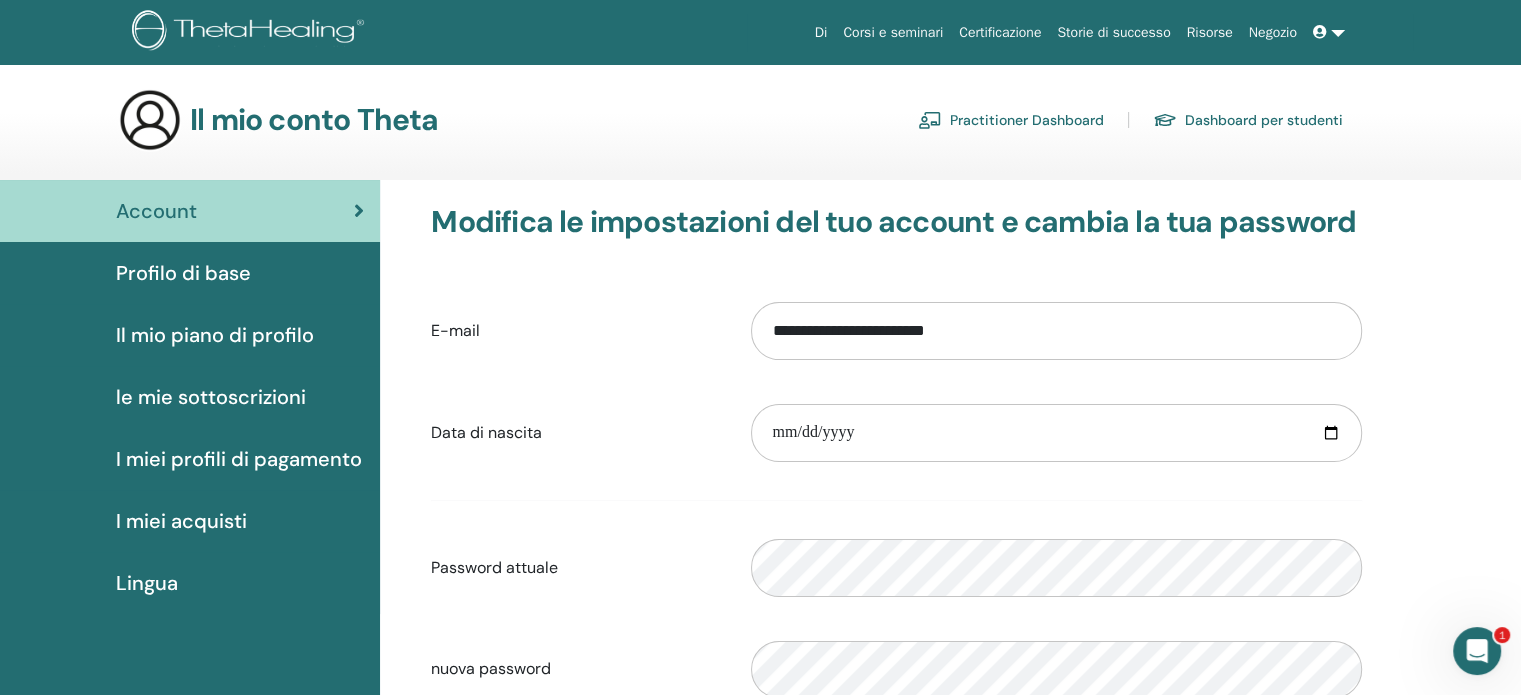 click on "Profilo di base" at bounding box center (183, 273) 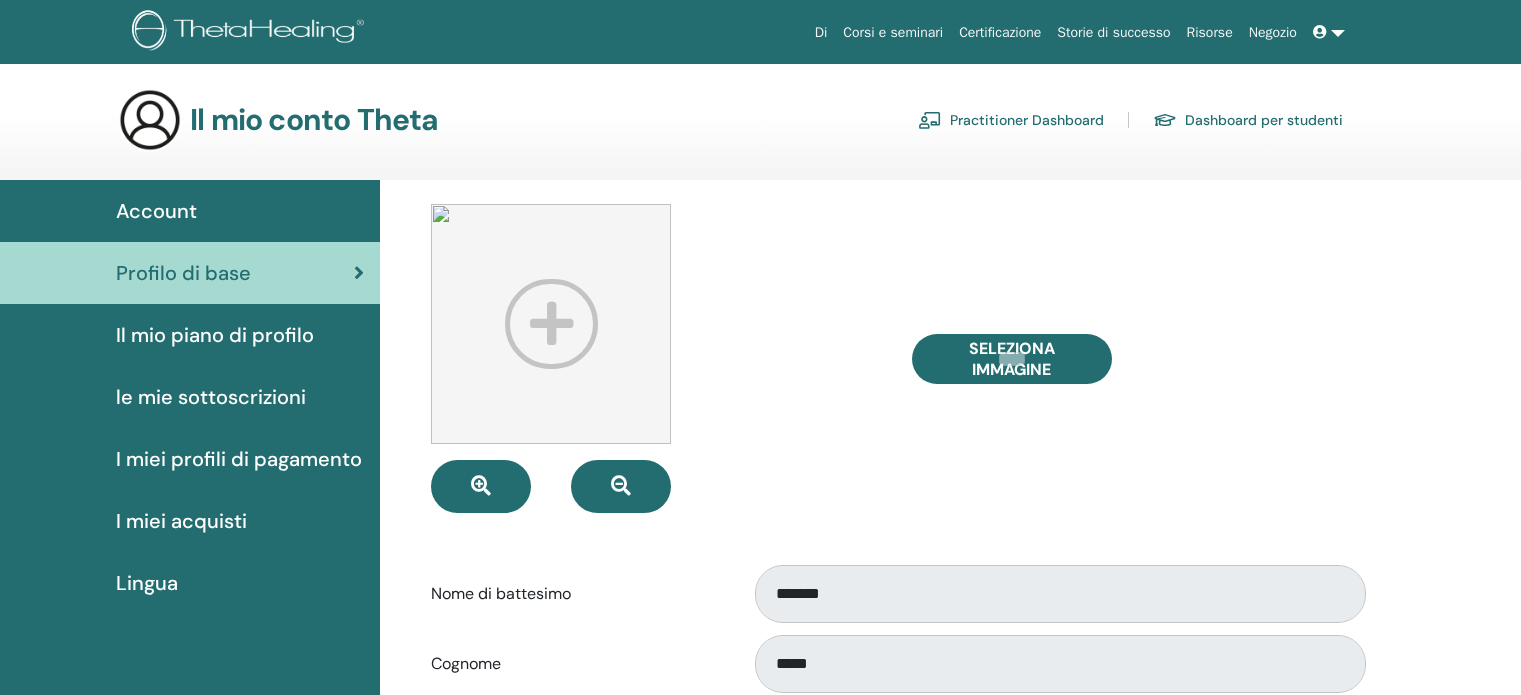 scroll, scrollTop: 0, scrollLeft: 0, axis: both 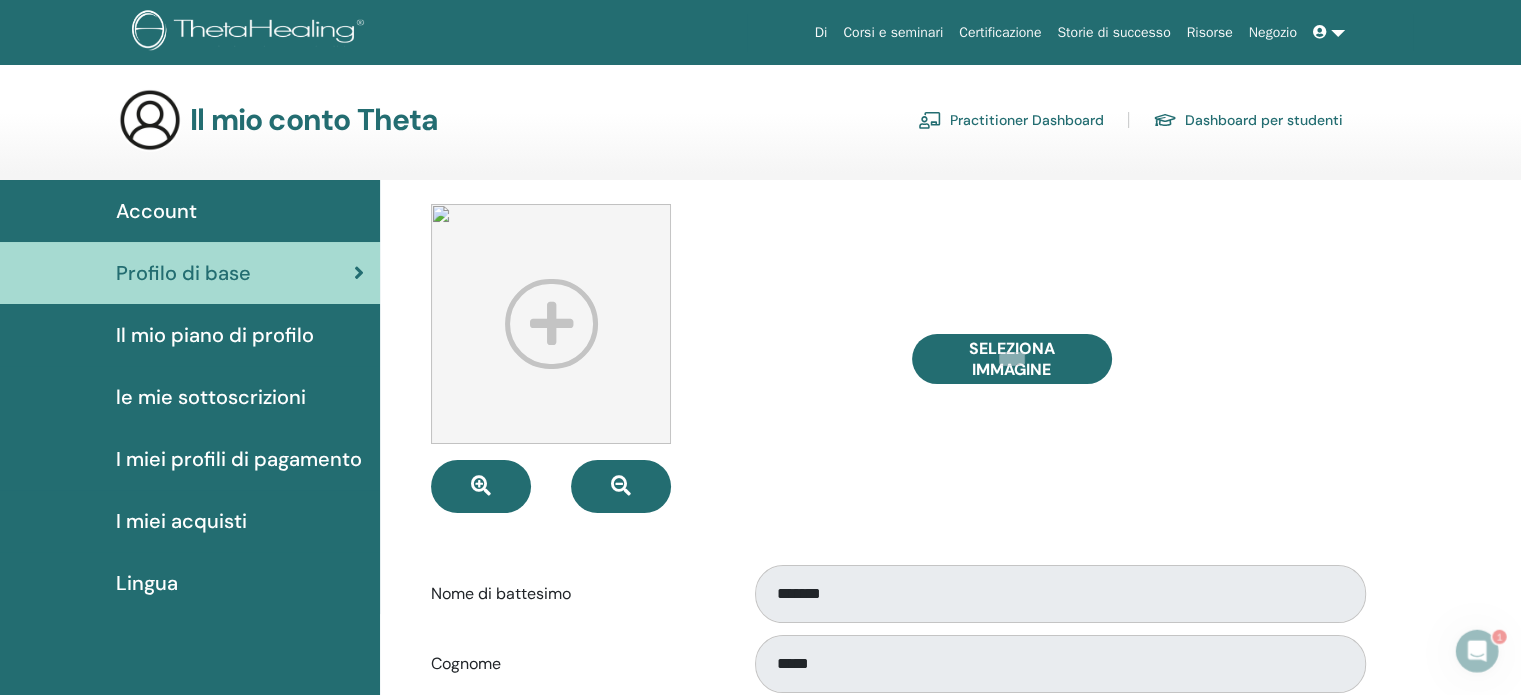 click on "Il mio piano di profilo" at bounding box center [215, 335] 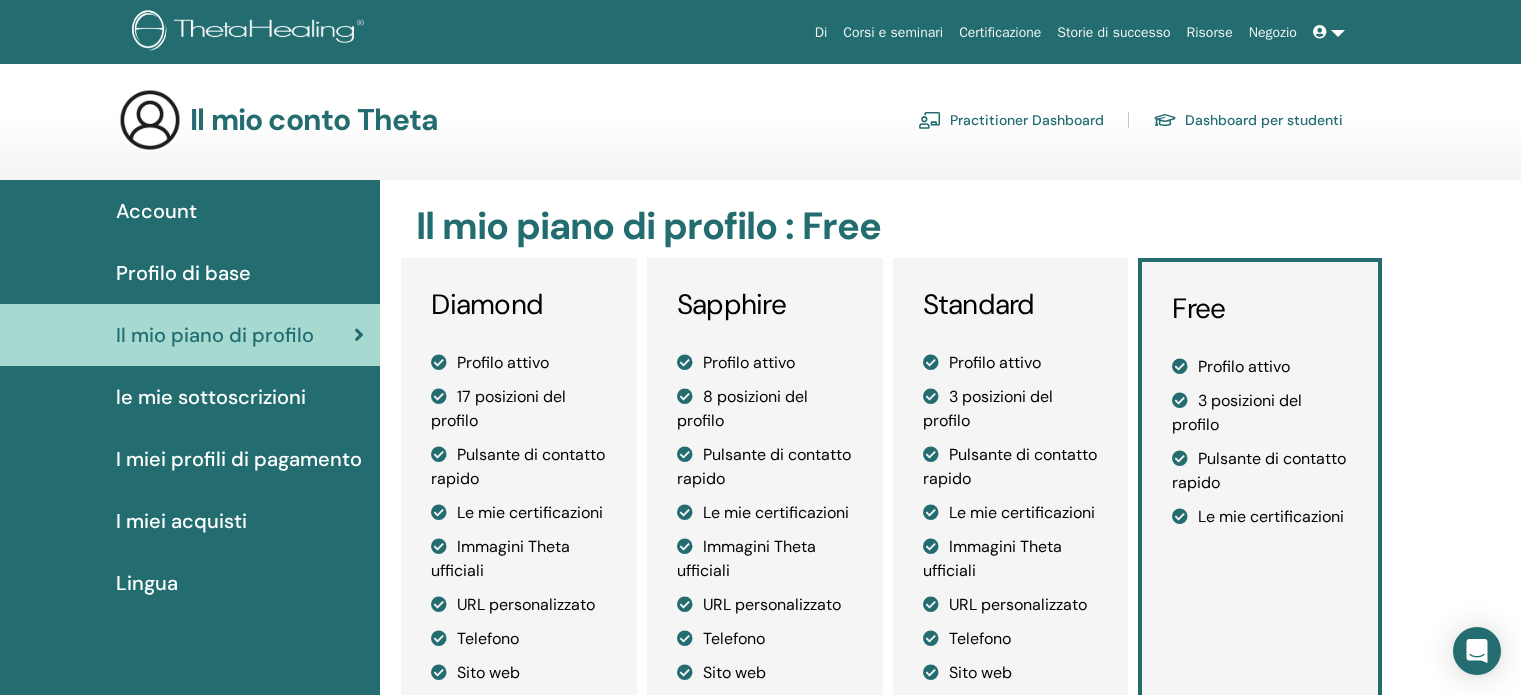 scroll, scrollTop: 0, scrollLeft: 0, axis: both 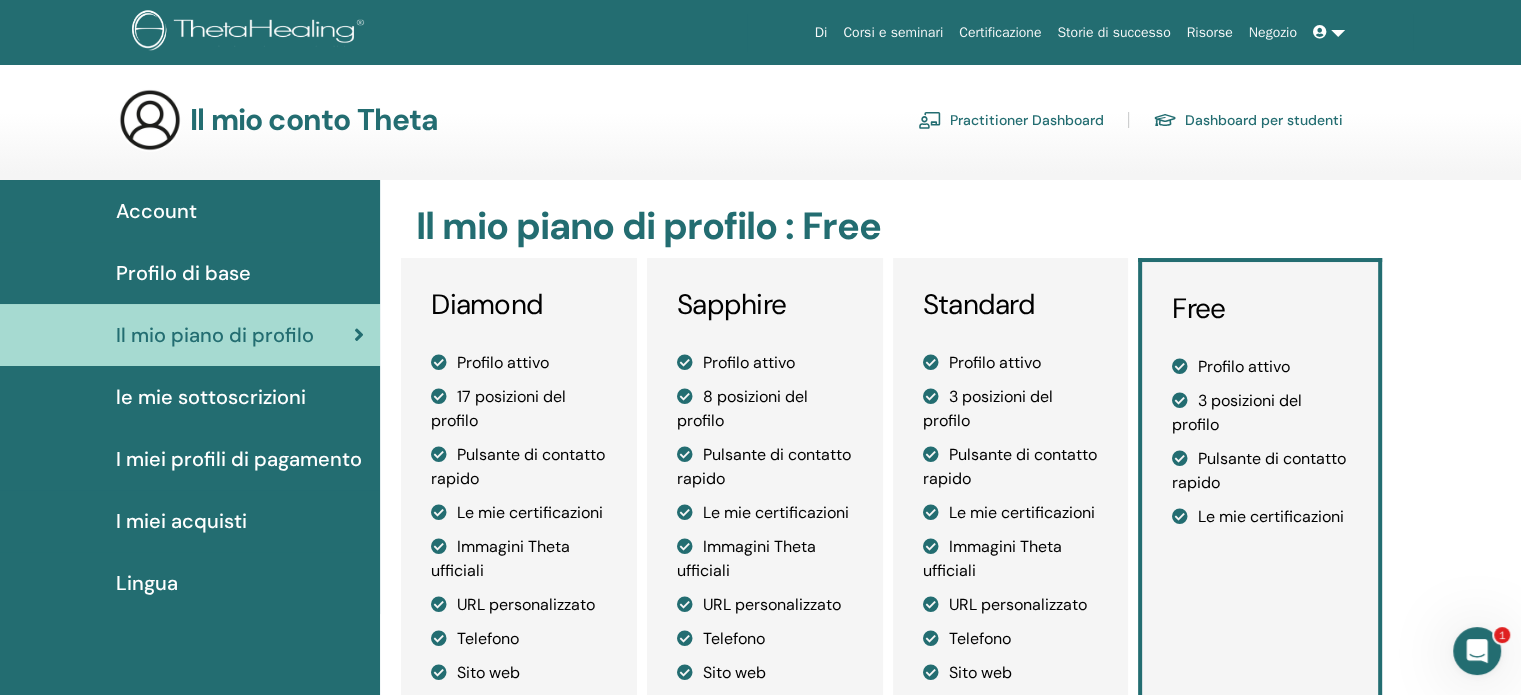 click on "le mie sottoscrizioni" at bounding box center [211, 397] 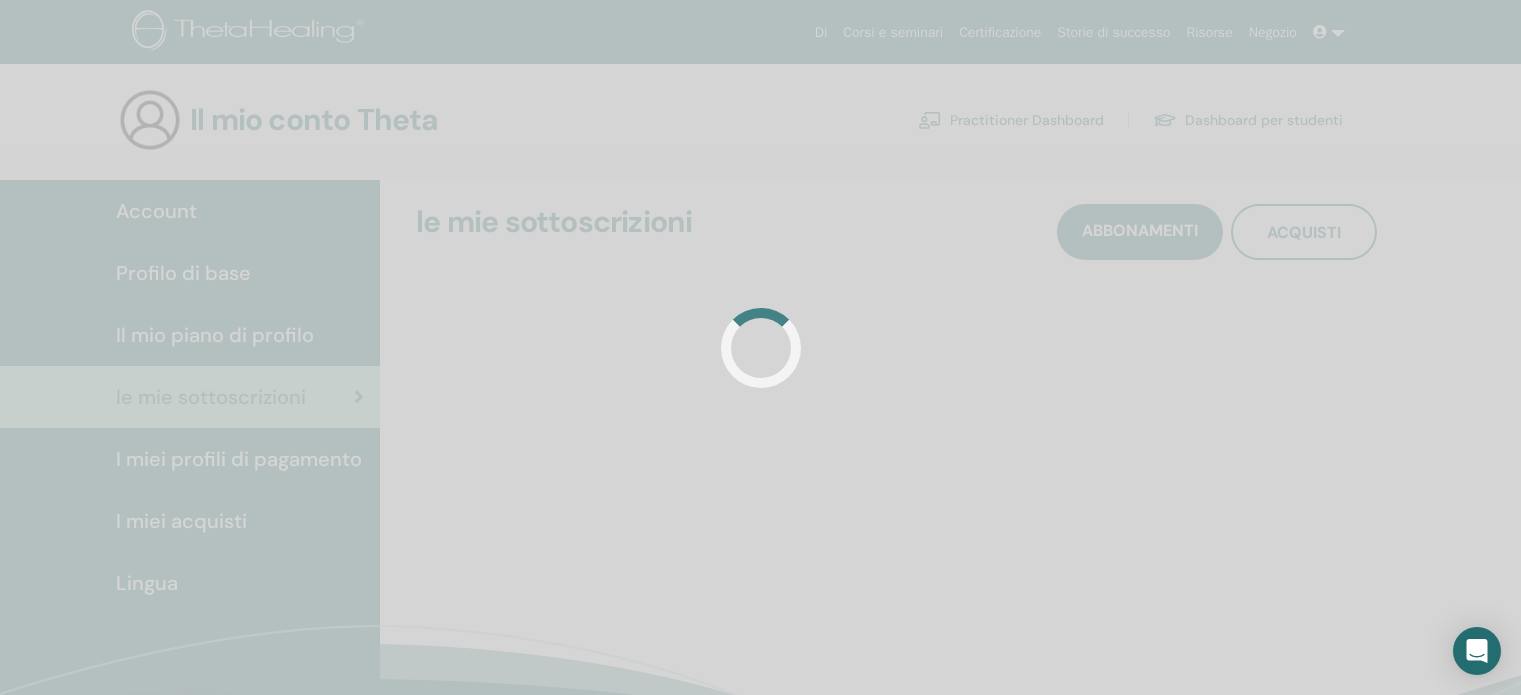 scroll, scrollTop: 0, scrollLeft: 0, axis: both 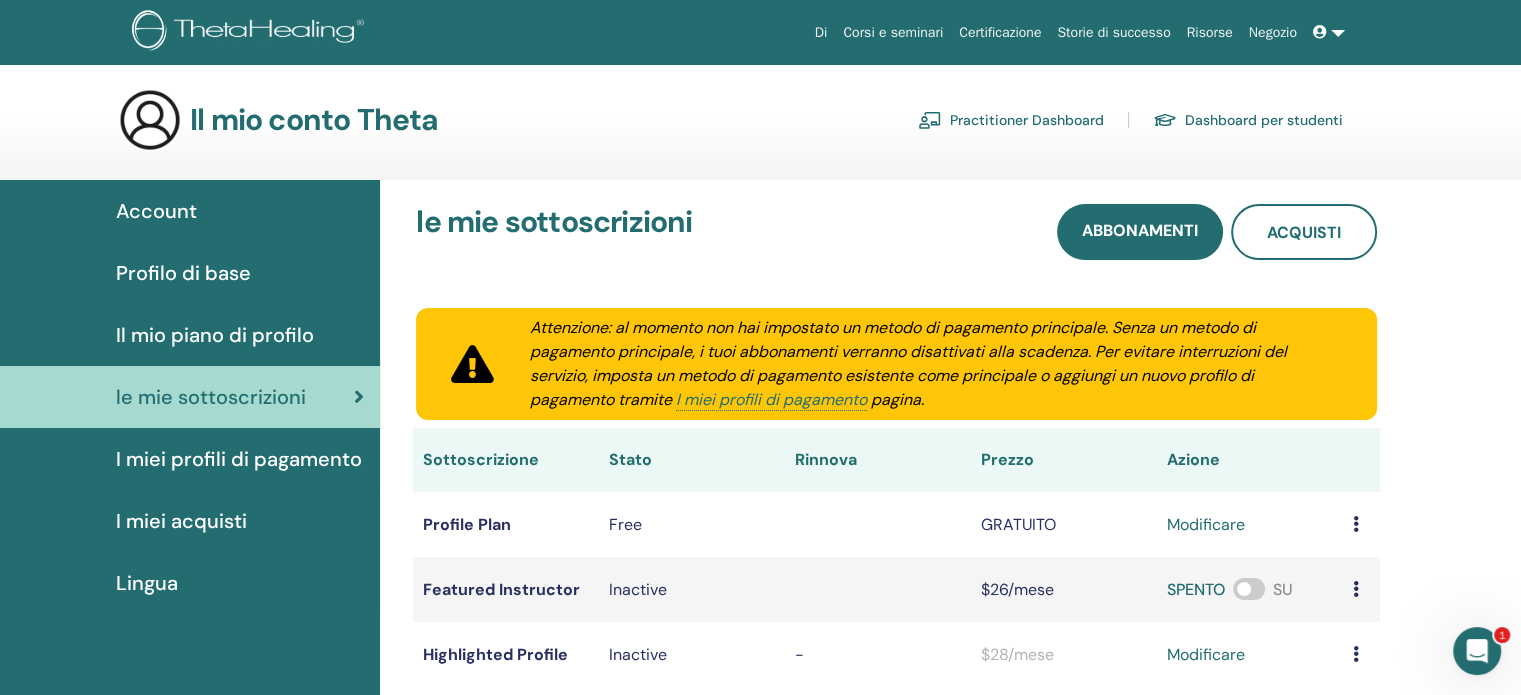 click on "I miei profili di pagamento" at bounding box center (239, 459) 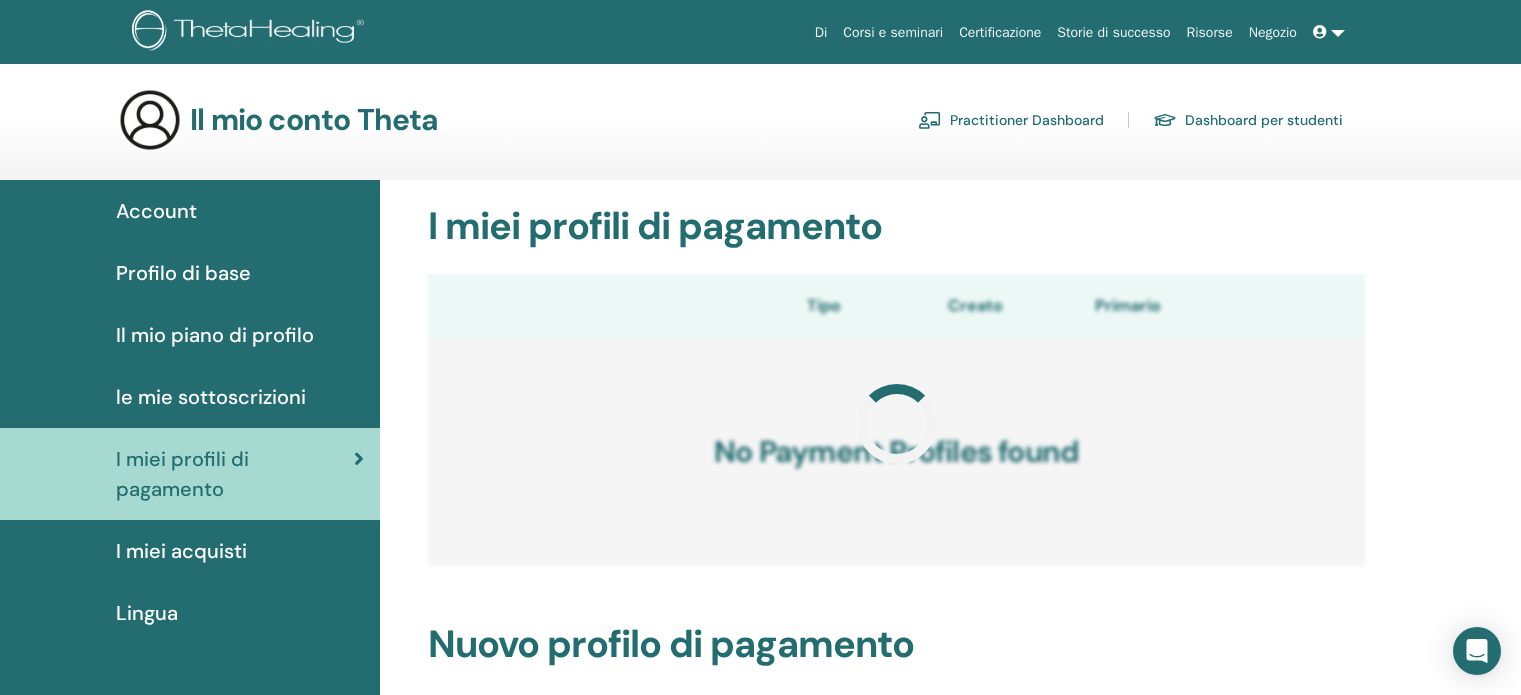 scroll, scrollTop: 0, scrollLeft: 0, axis: both 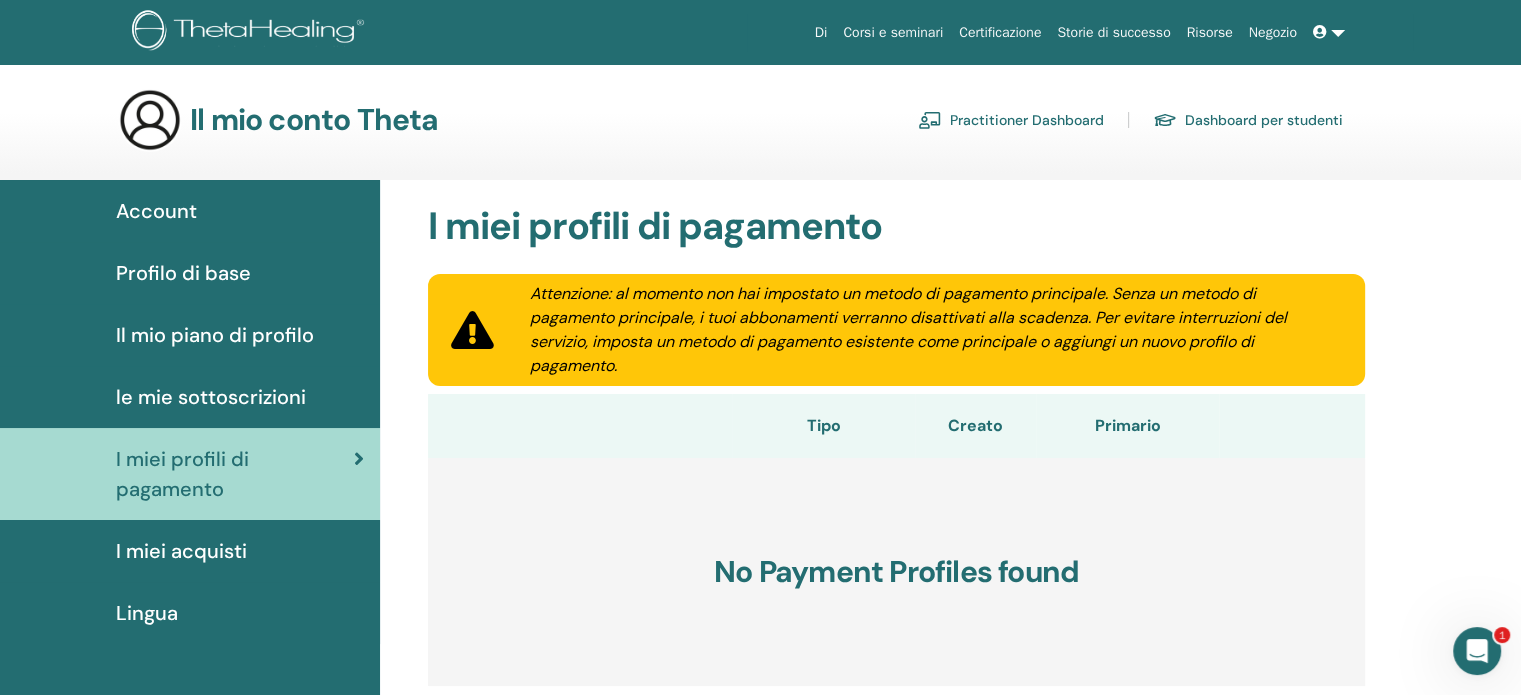 click on "I miei acquisti" at bounding box center [181, 551] 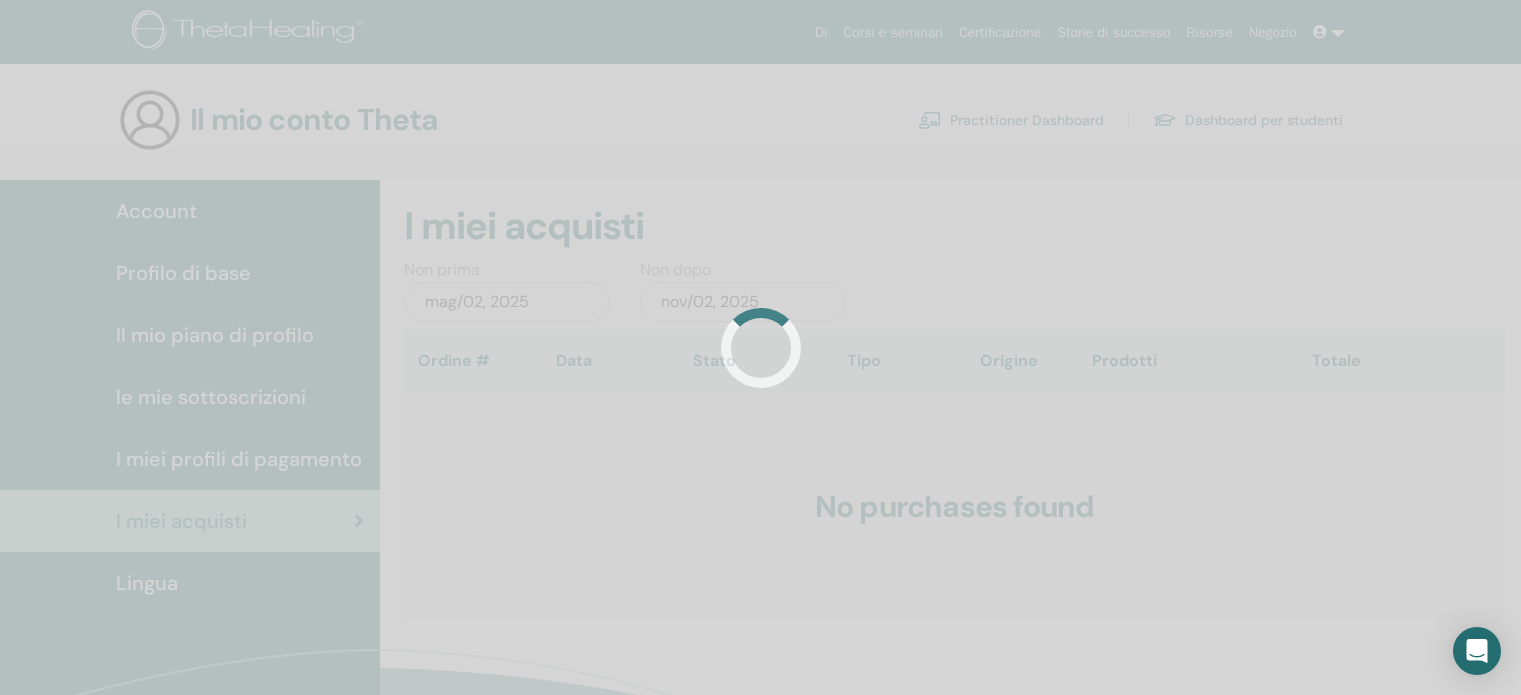 scroll, scrollTop: 0, scrollLeft: 0, axis: both 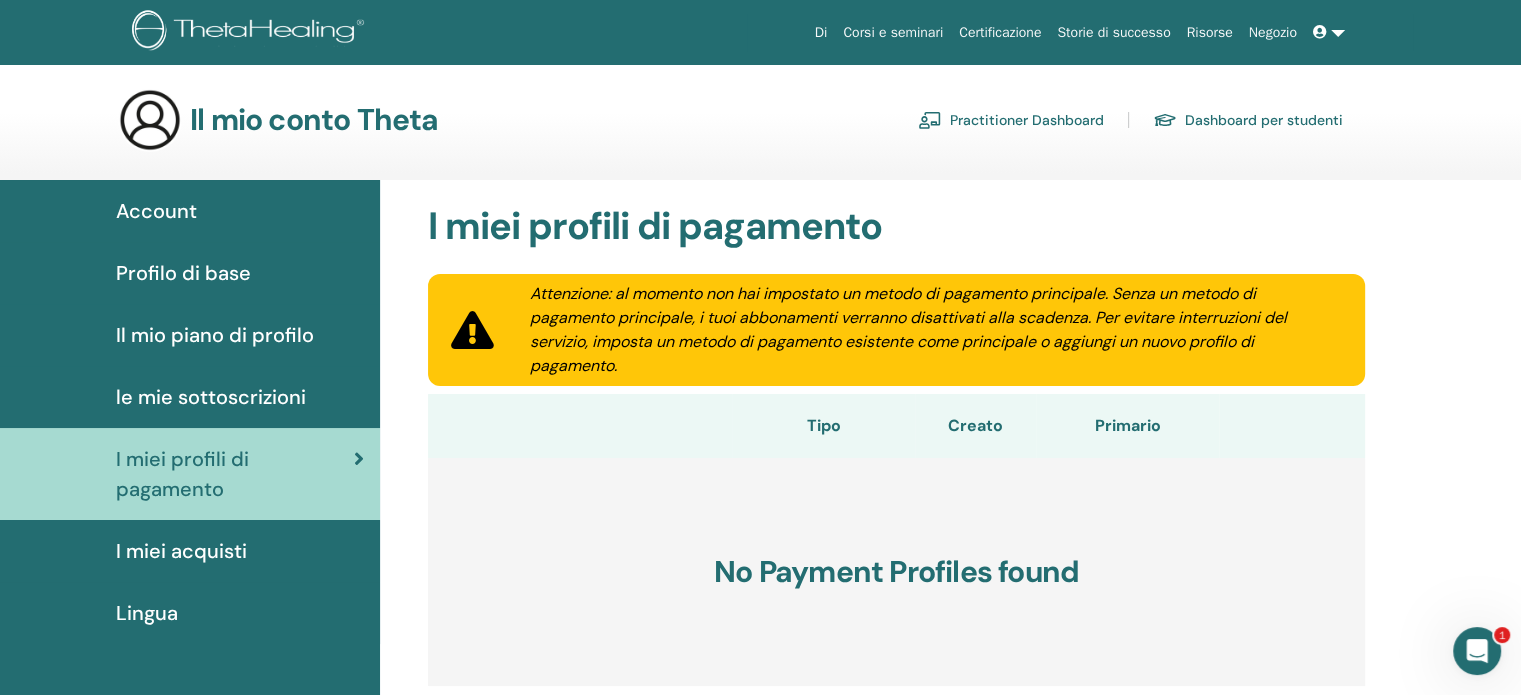click on "Practitioner Dashboard" at bounding box center (1011, 120) 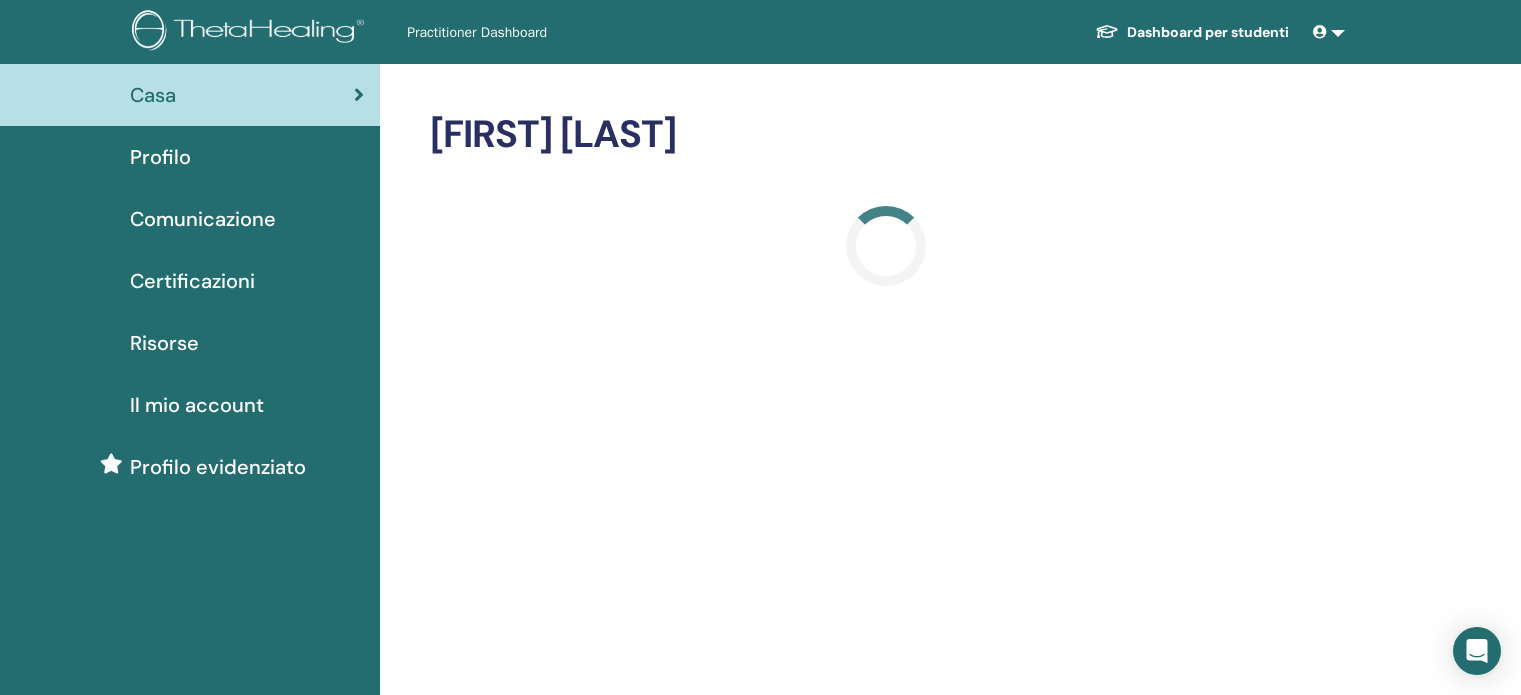 scroll, scrollTop: 0, scrollLeft: 0, axis: both 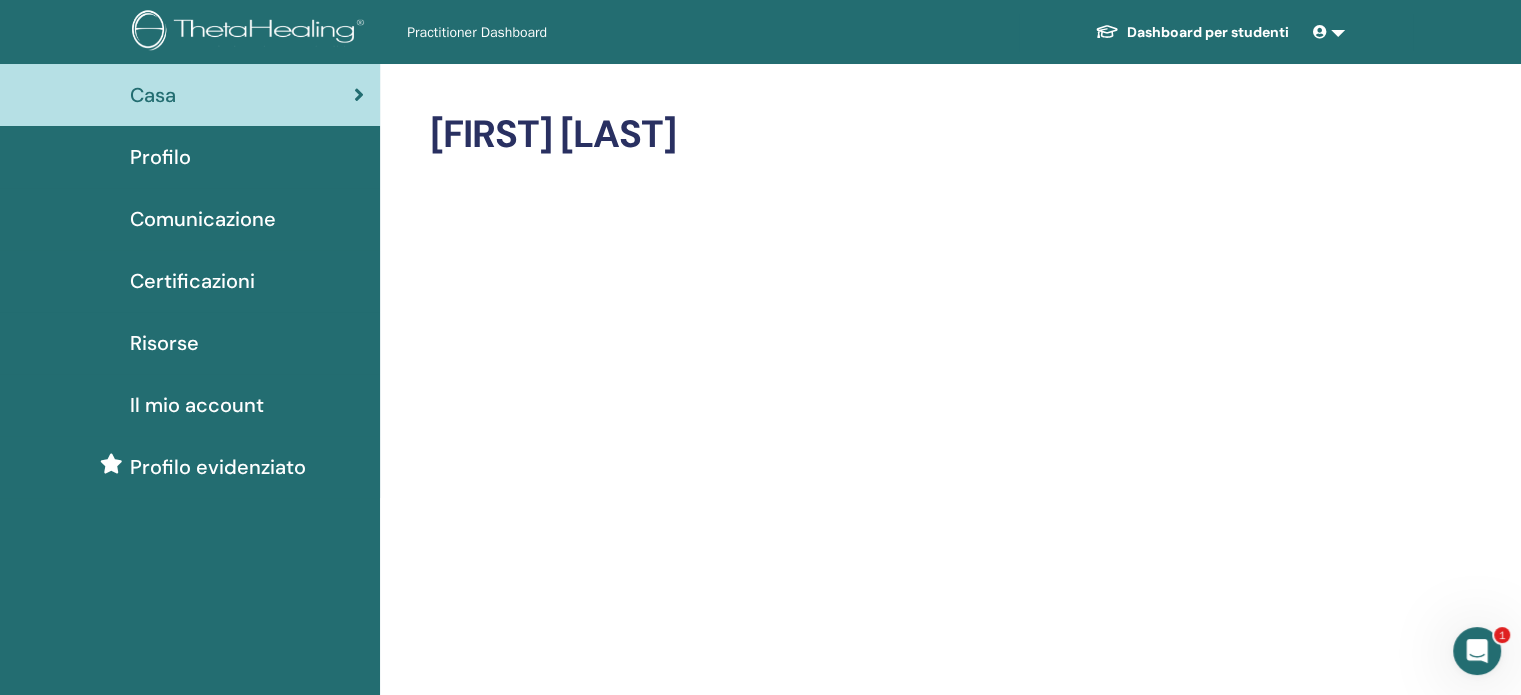 click on "Certificazioni" at bounding box center (192, 281) 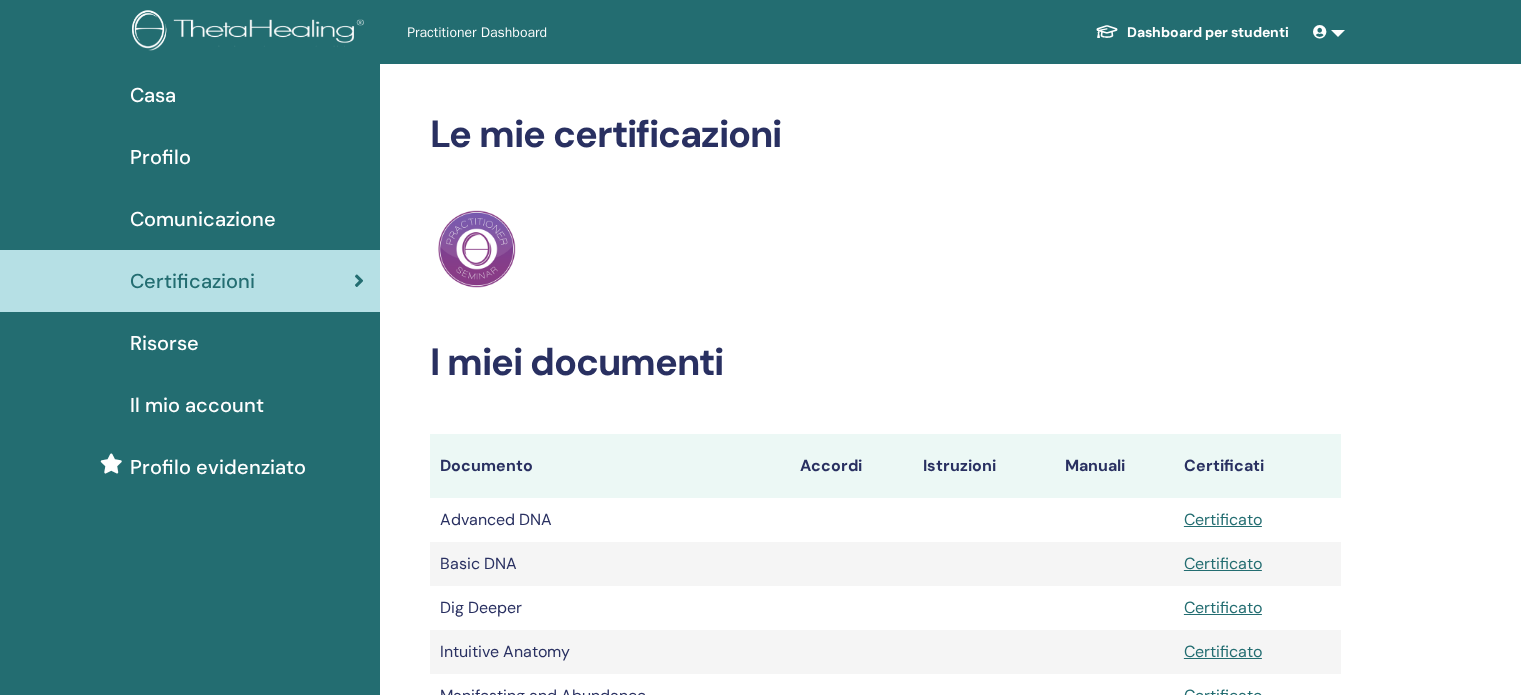 scroll, scrollTop: 0, scrollLeft: 0, axis: both 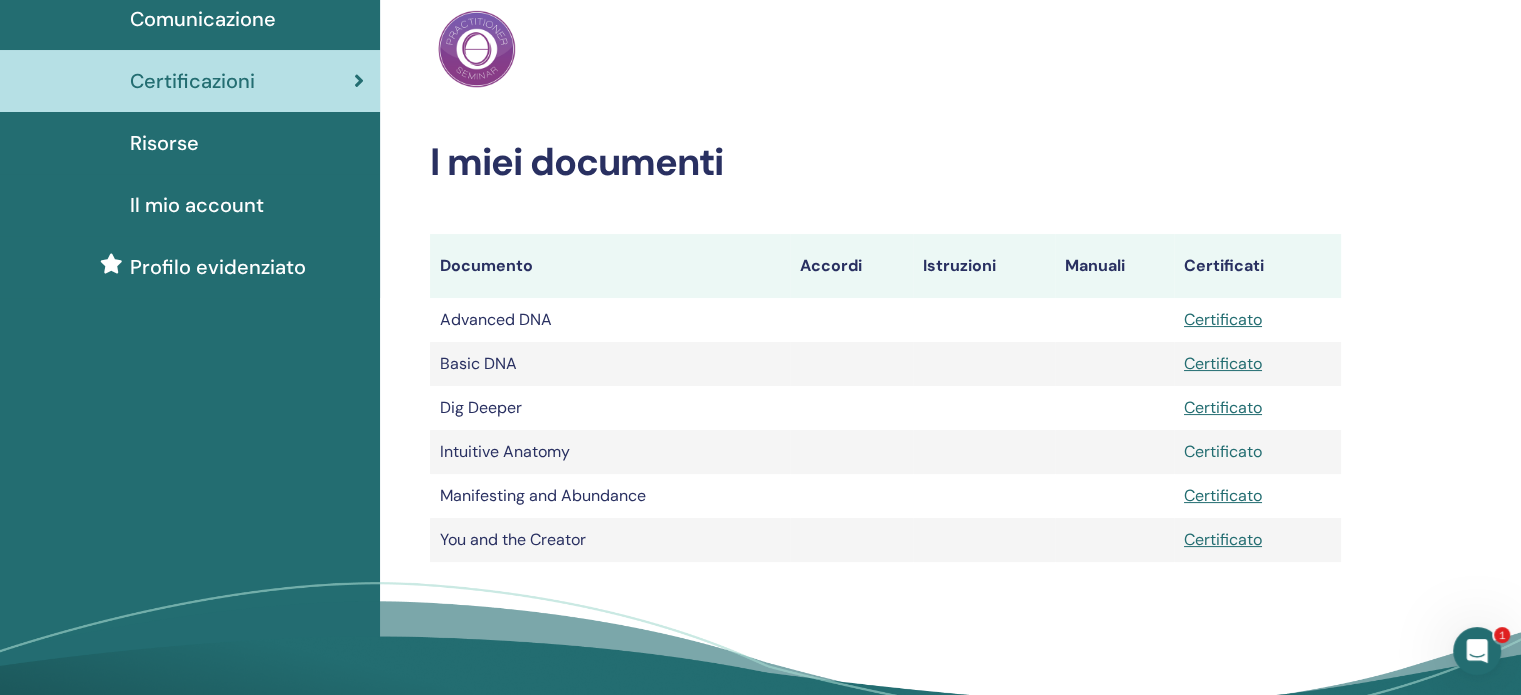 click on "Certificato" at bounding box center [1223, 451] 